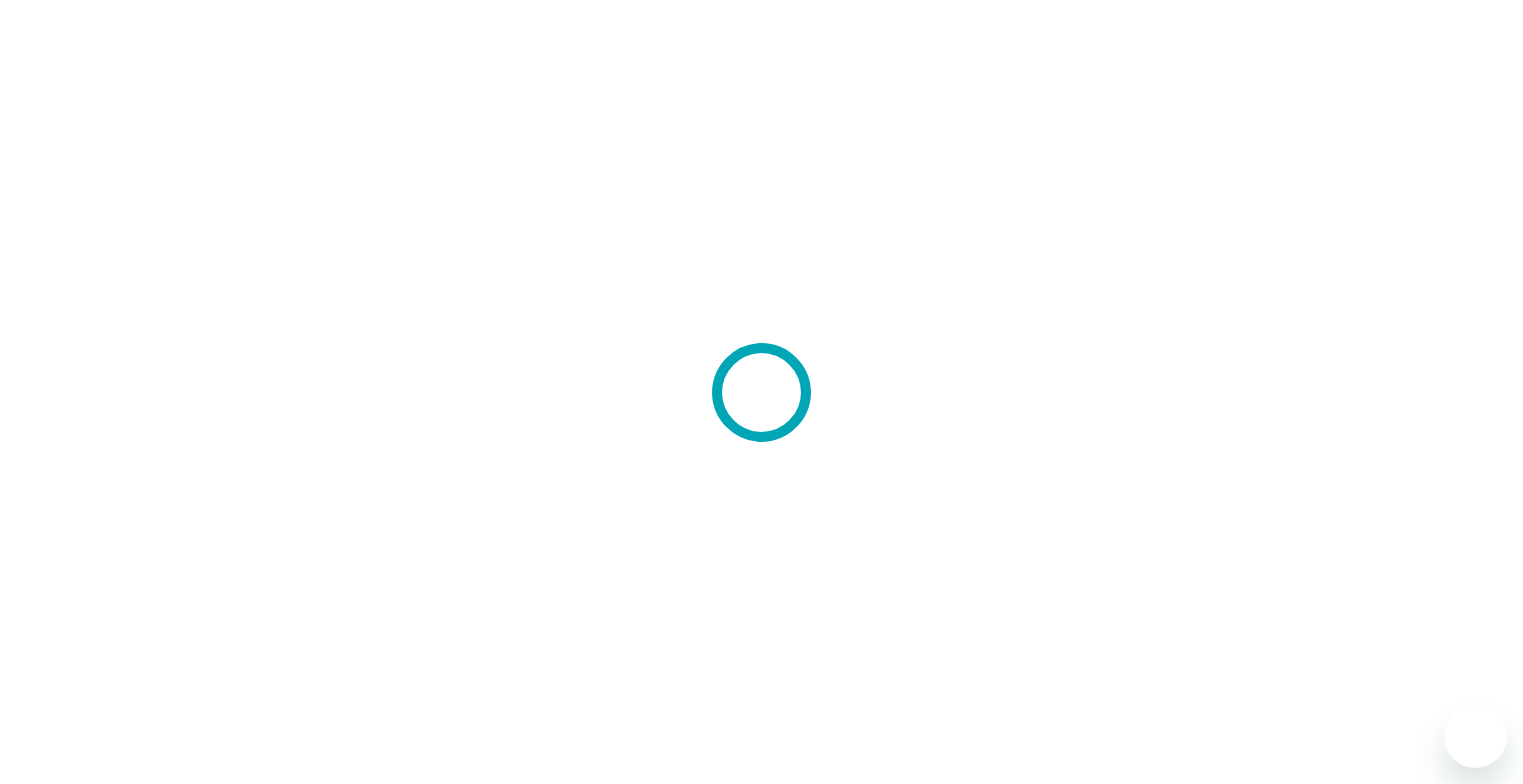 scroll, scrollTop: 0, scrollLeft: 0, axis: both 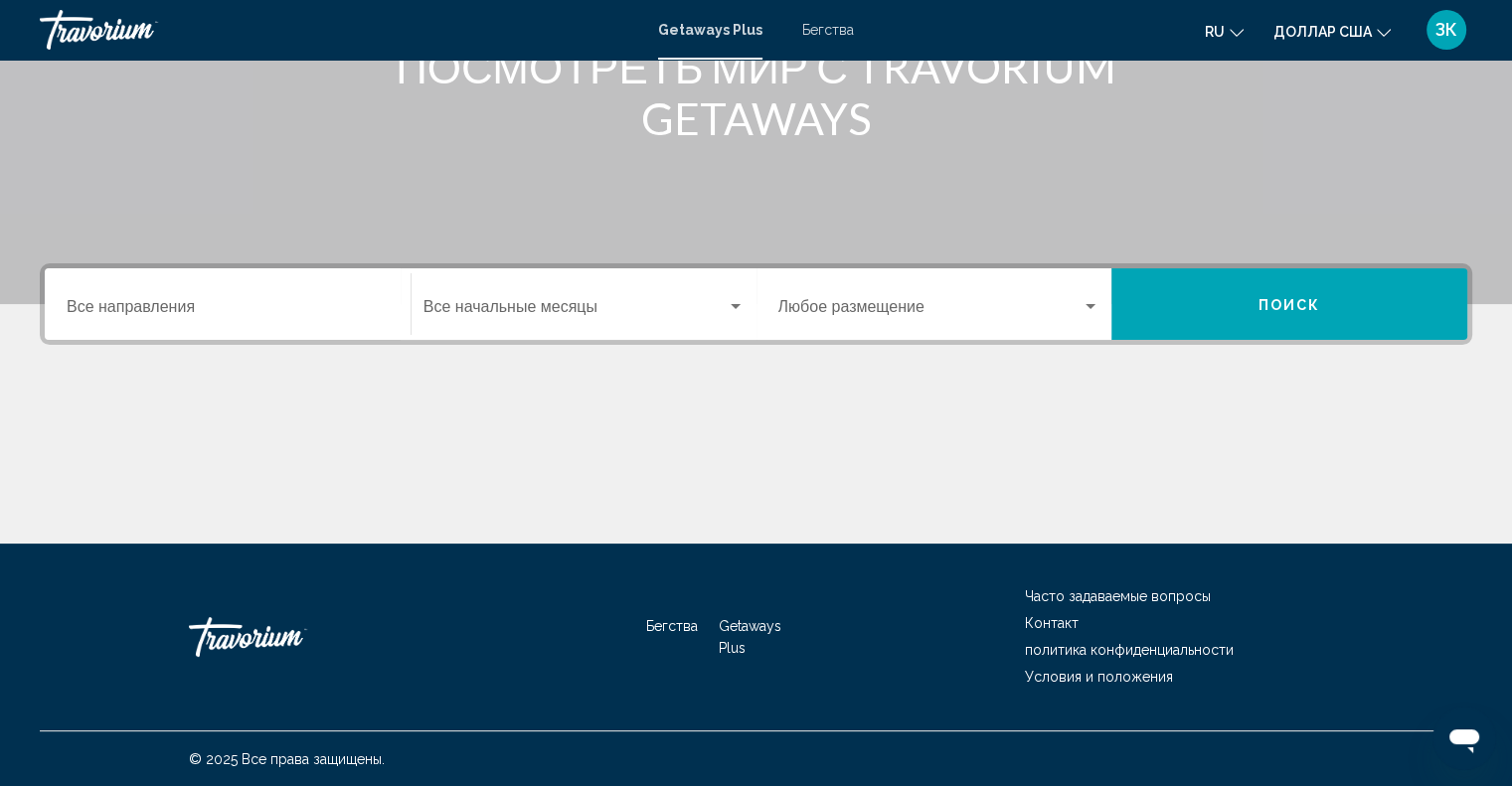 click on "Место назначения Все направления" at bounding box center (228, 311) 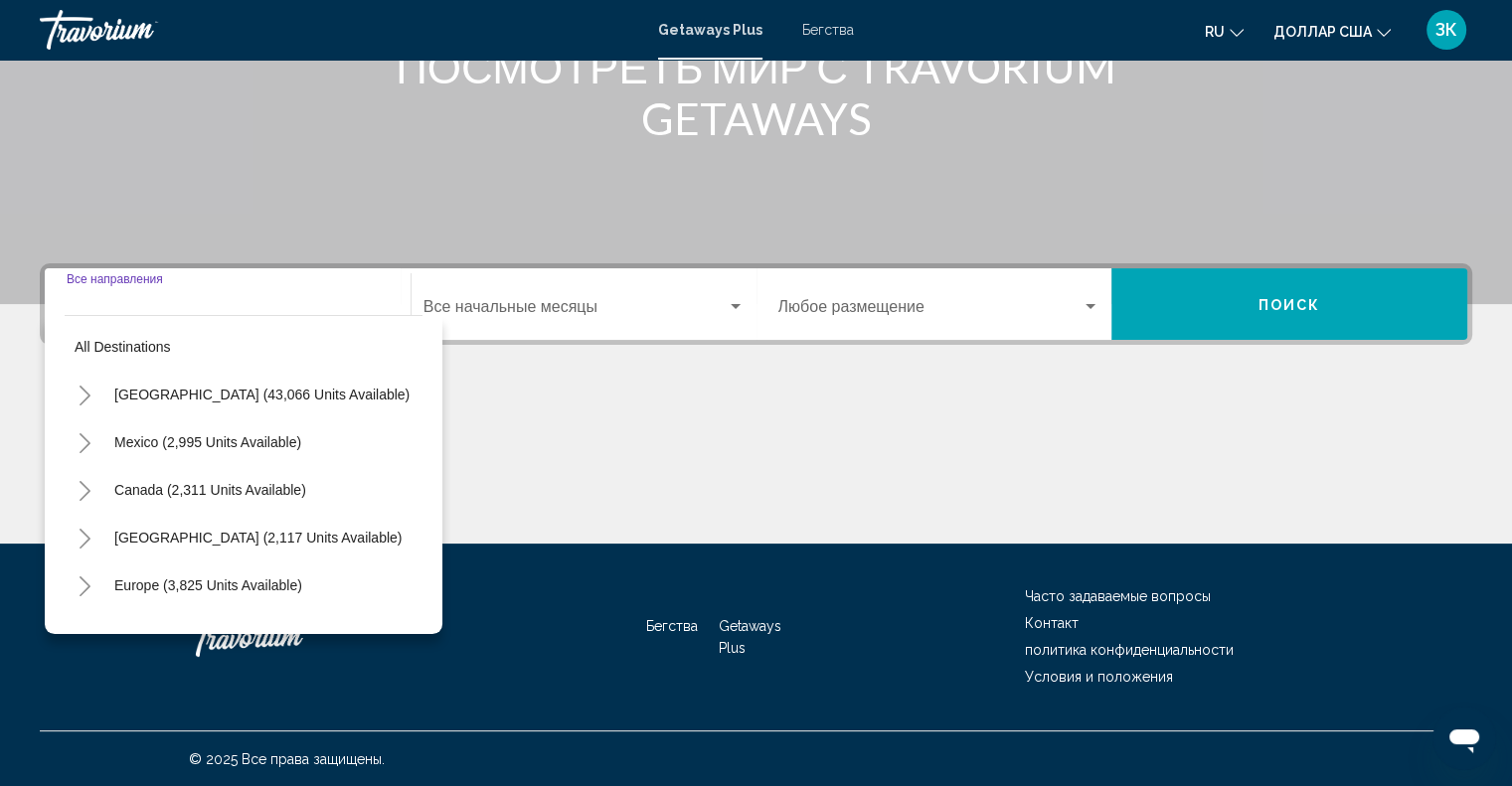 scroll, scrollTop: 0, scrollLeft: 0, axis: both 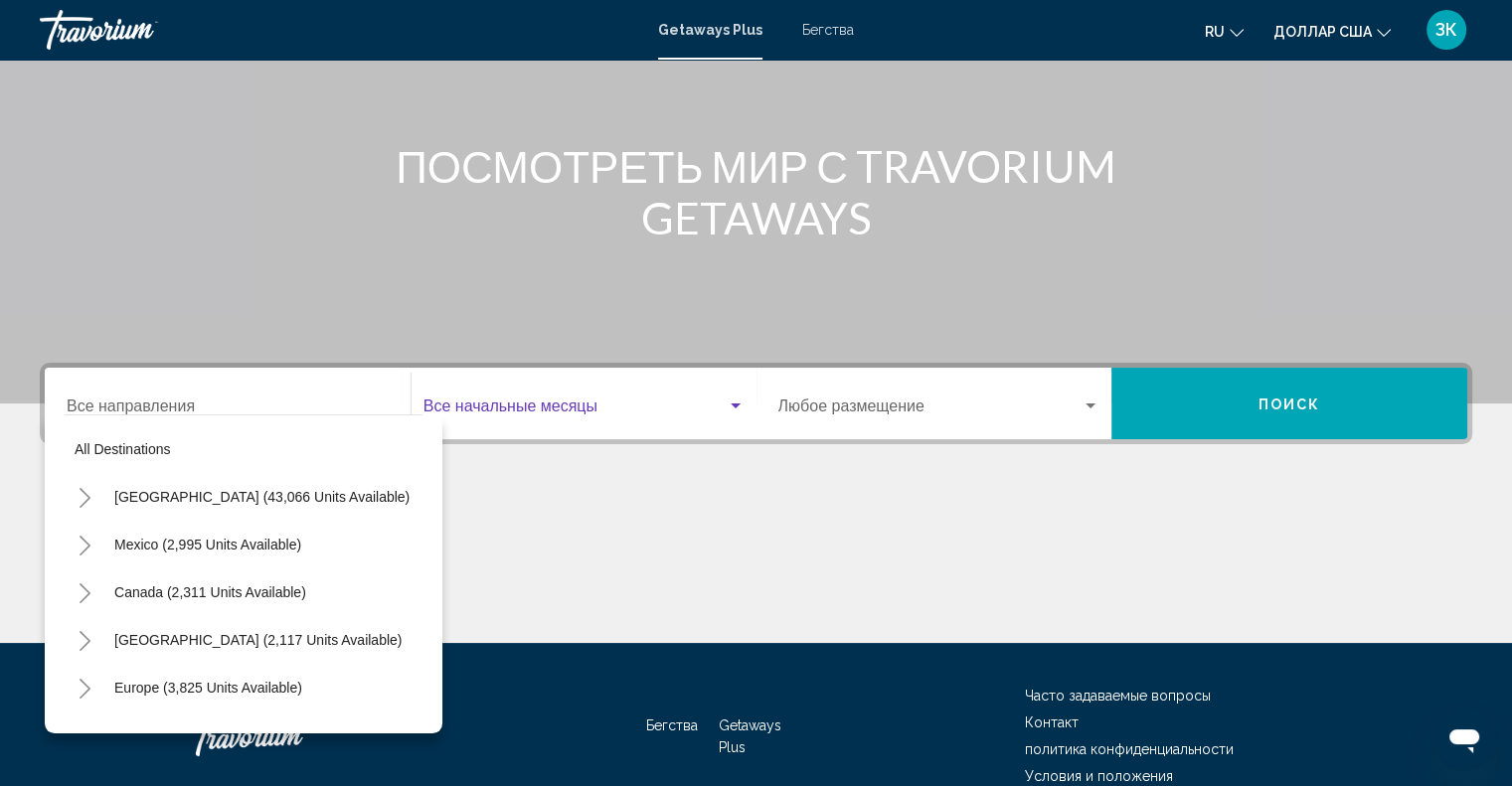 click at bounding box center [736, 406] 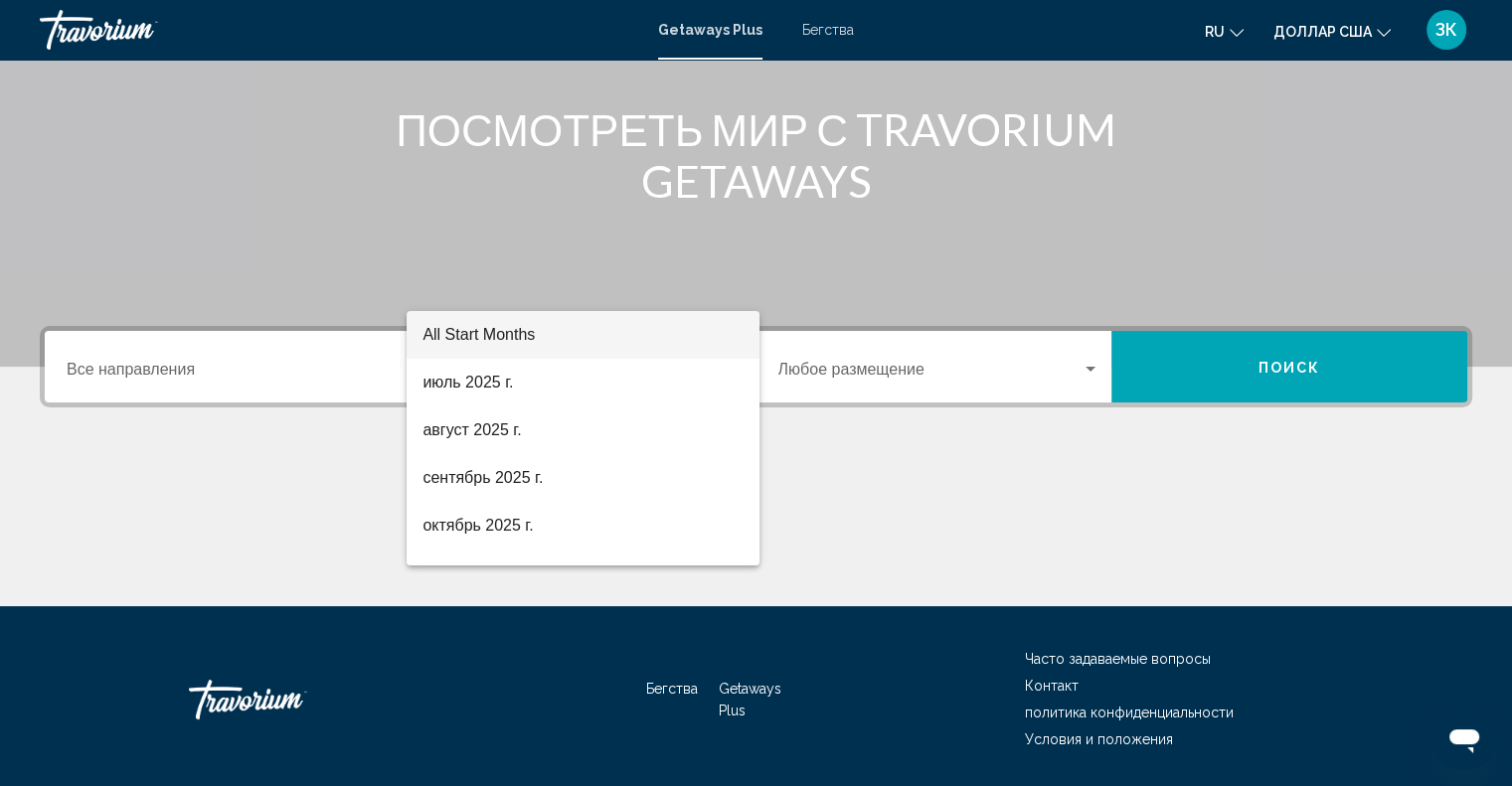 scroll, scrollTop: 292, scrollLeft: 0, axis: vertical 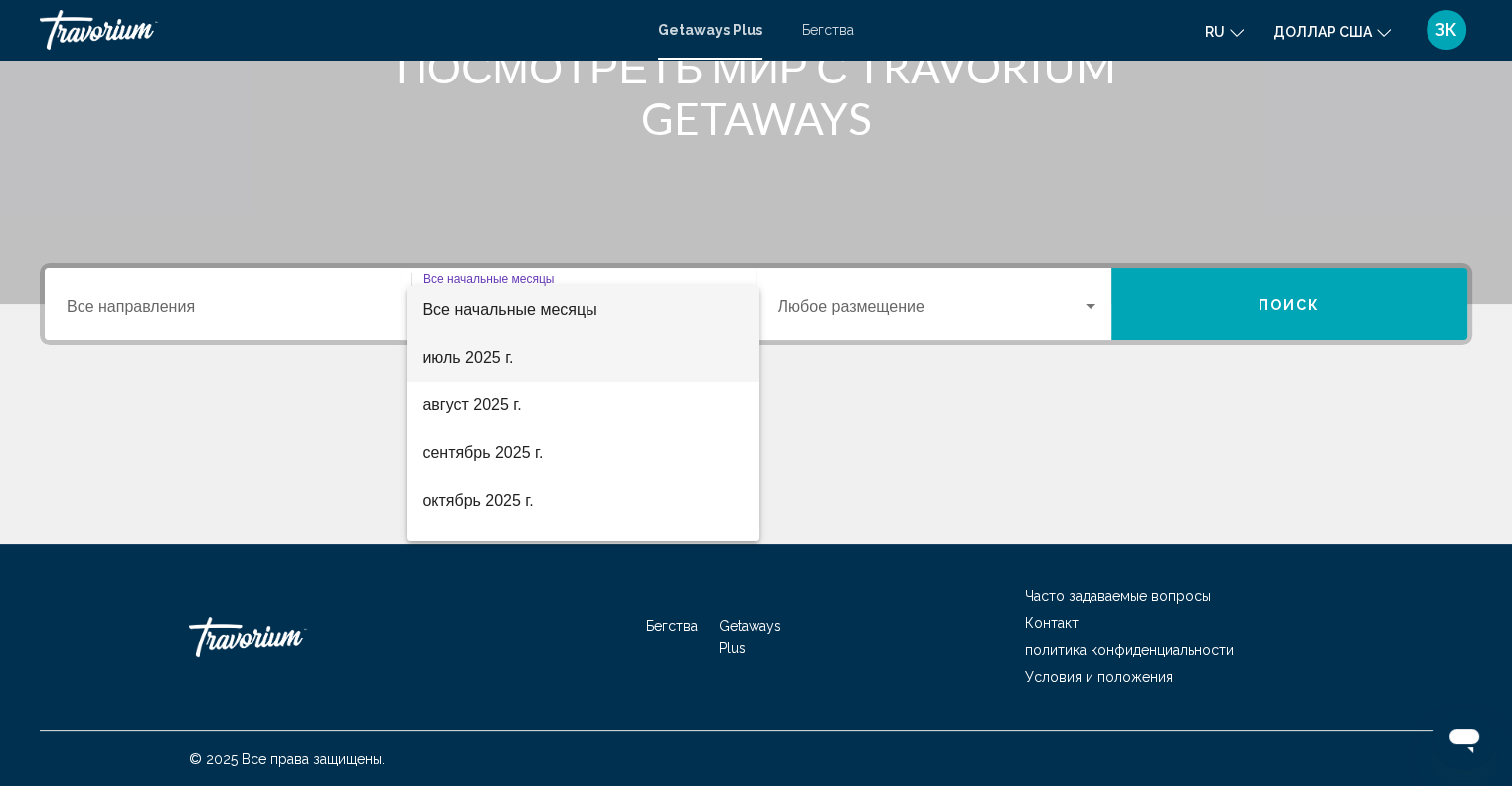 click on "июль 2025 г." at bounding box center [583, 358] 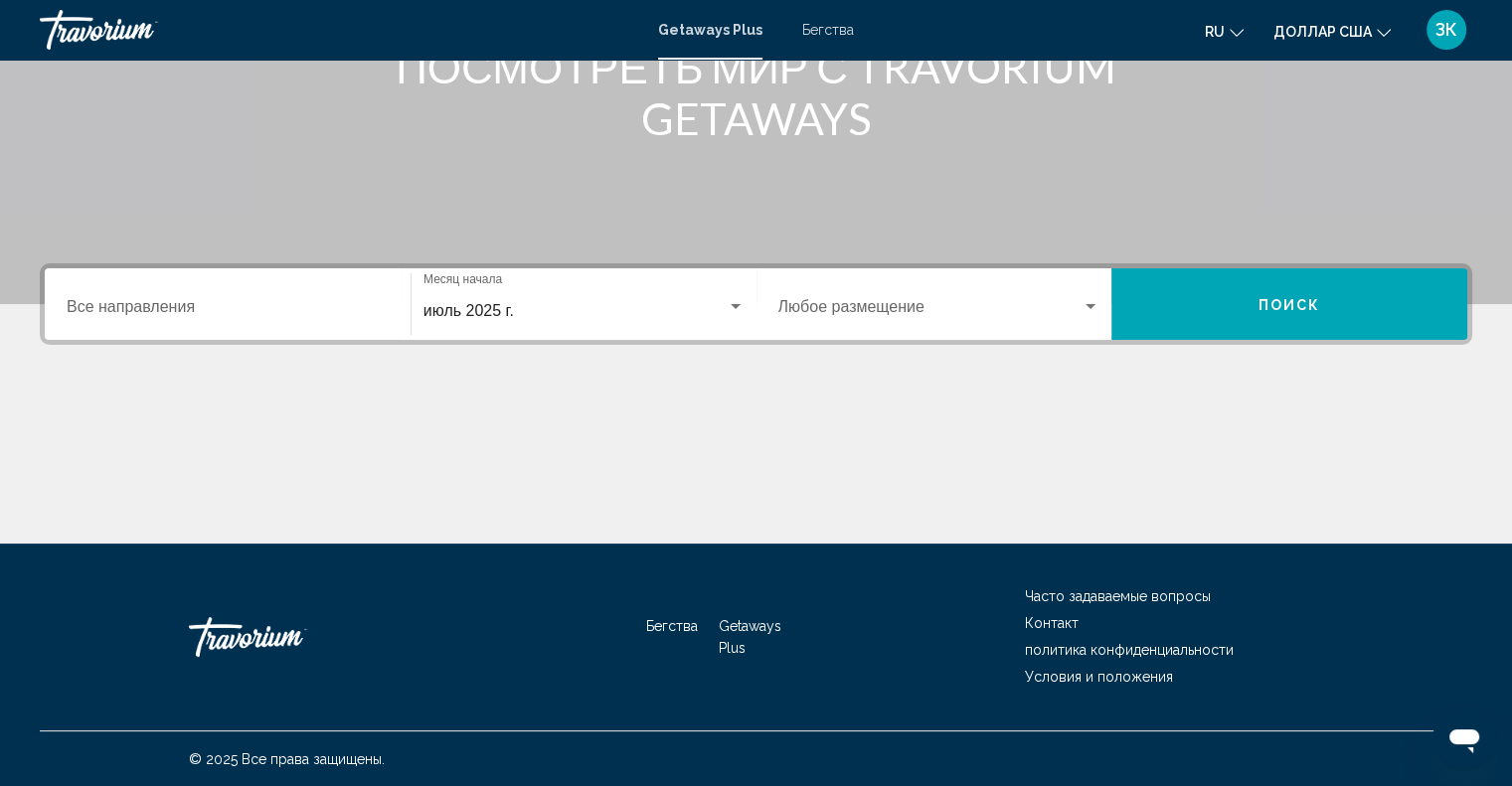 click on "Занятость Любое размещение" at bounding box center (939, 304) 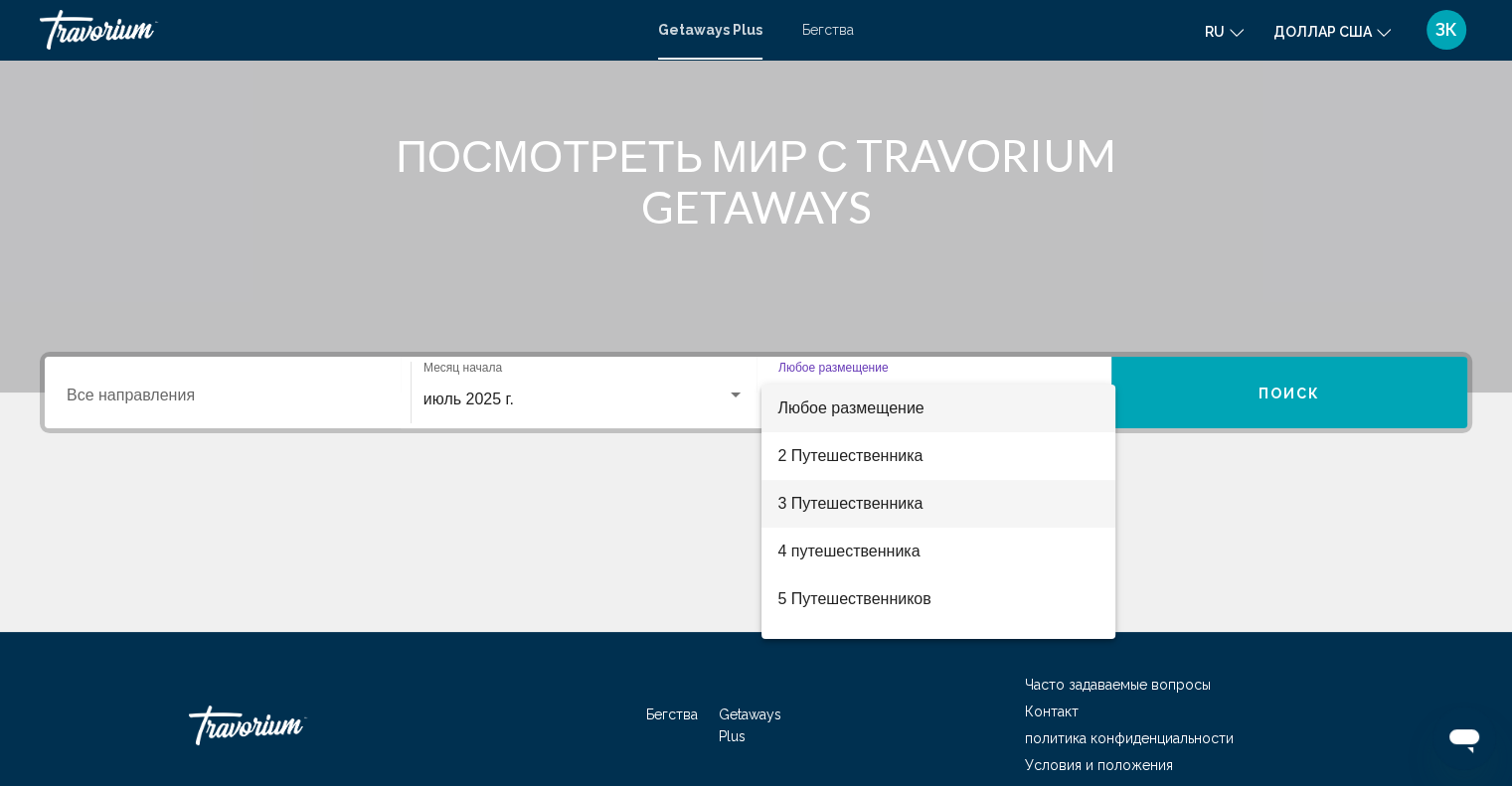 scroll, scrollTop: 193, scrollLeft: 0, axis: vertical 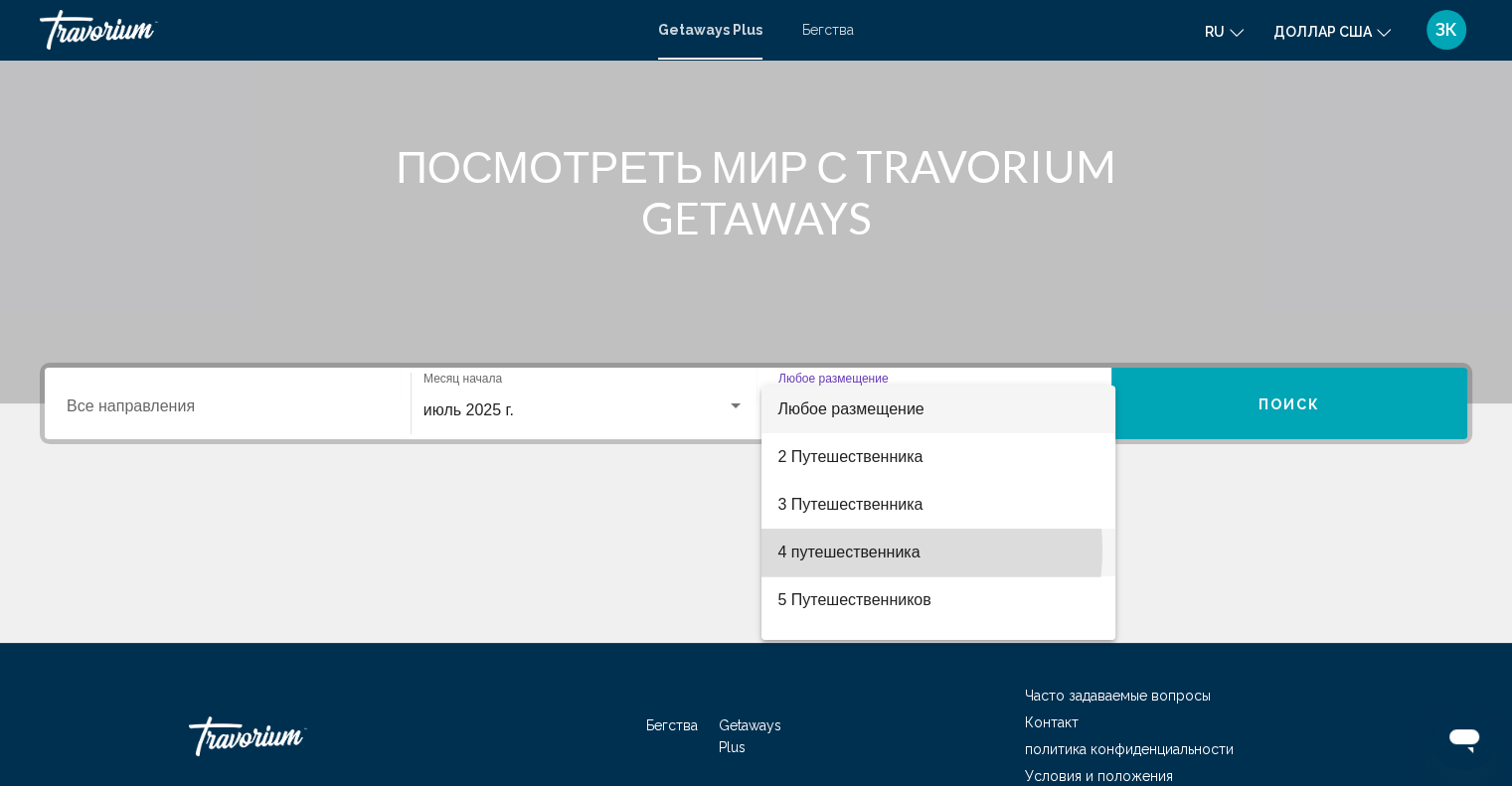 click on "4 путешественника" at bounding box center [848, 551] 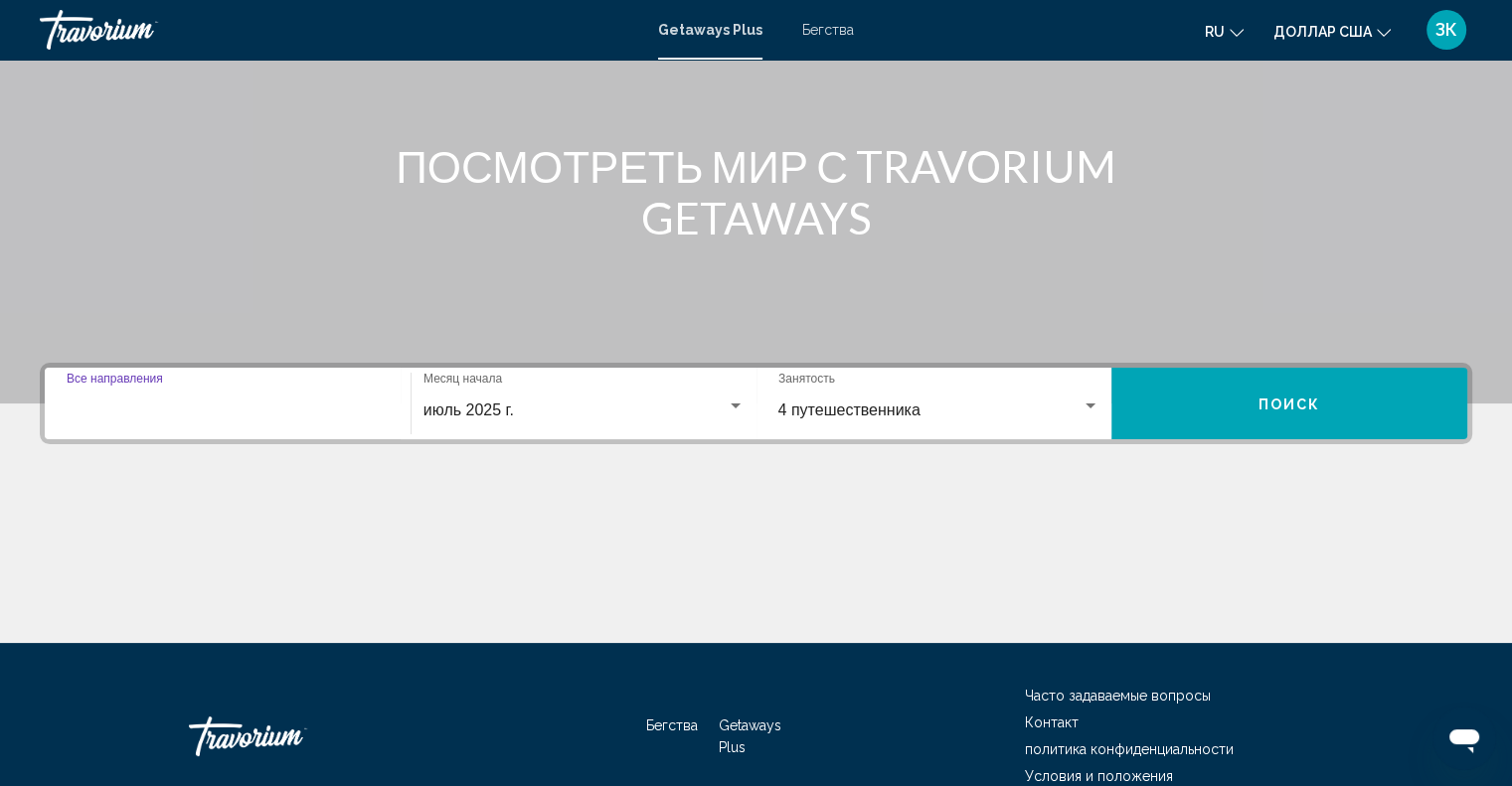 click on "Место назначения Все направления" at bounding box center [228, 410] 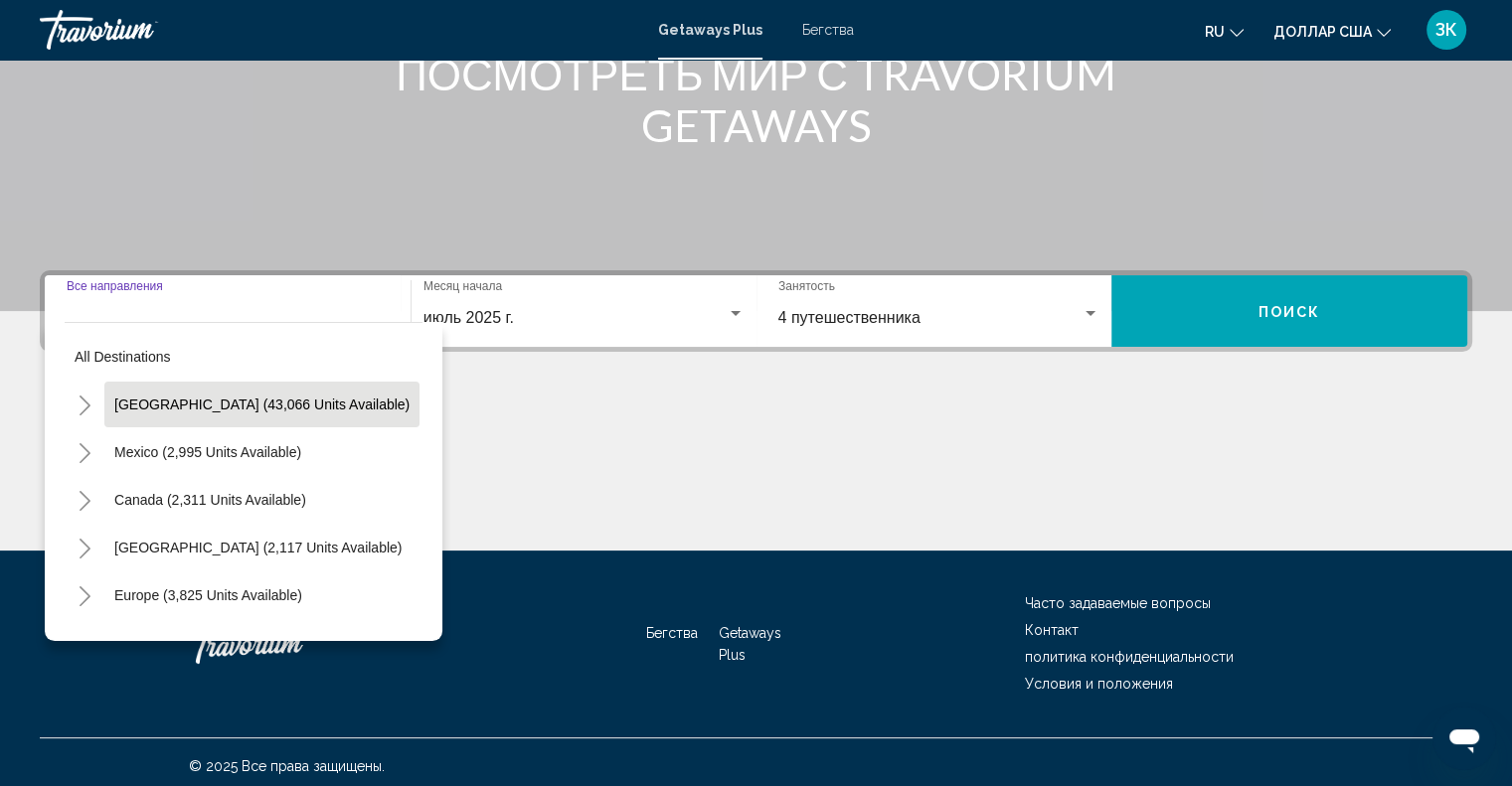 scroll, scrollTop: 292, scrollLeft: 0, axis: vertical 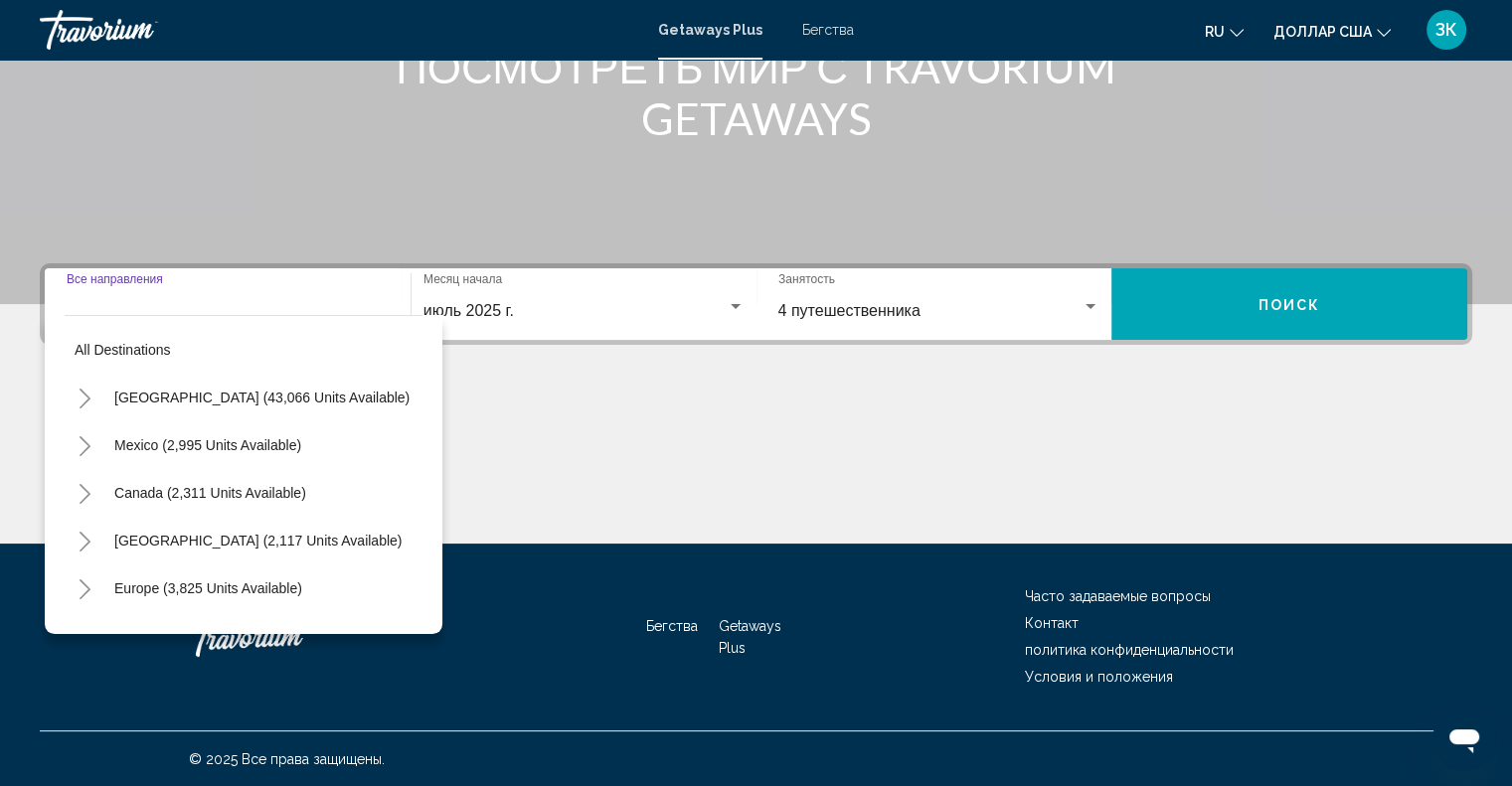 click on "Место назначения Все направления" at bounding box center [228, 311] 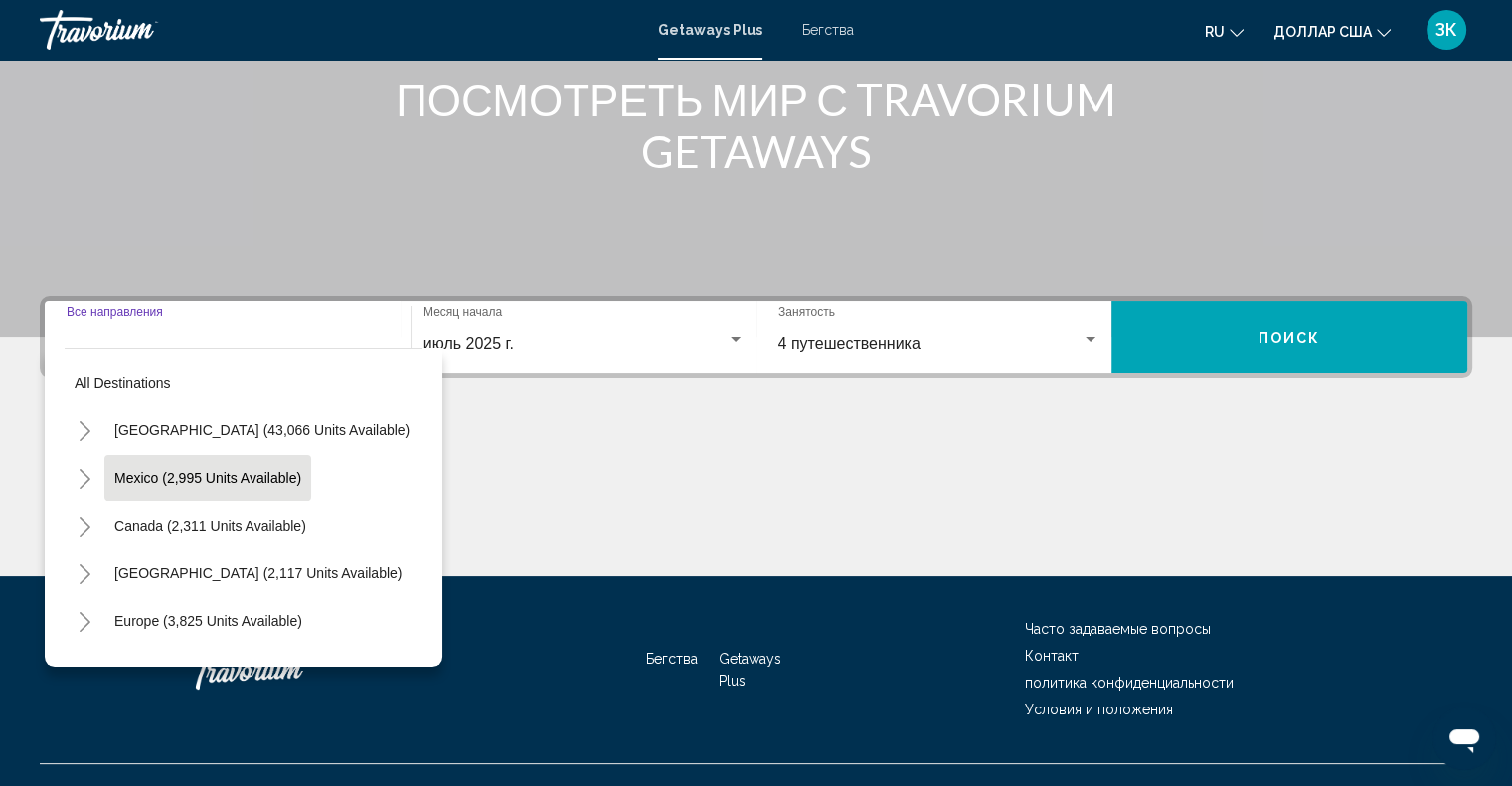 scroll, scrollTop: 193, scrollLeft: 0, axis: vertical 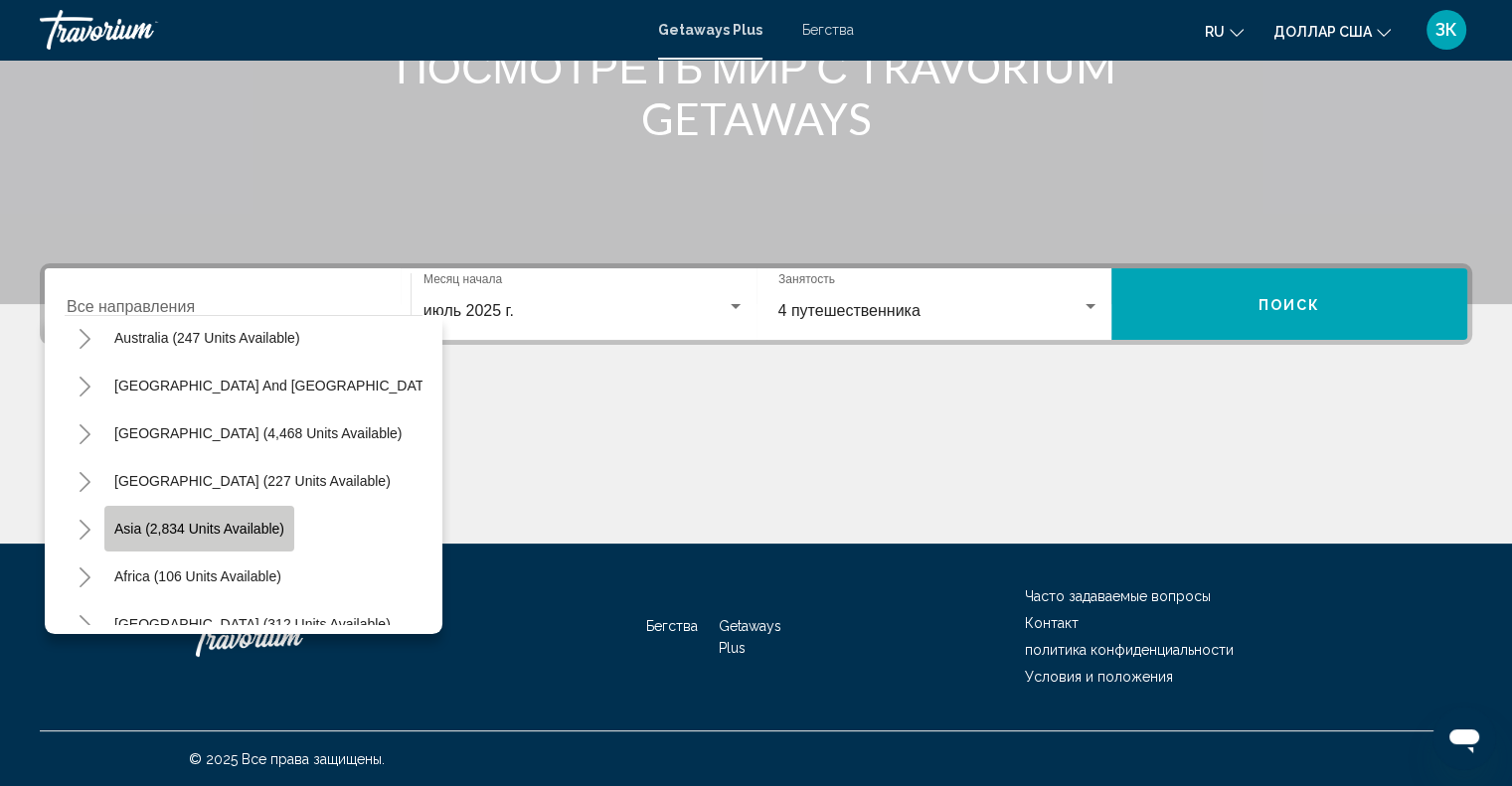 click on "Asia (2,834 units available)" 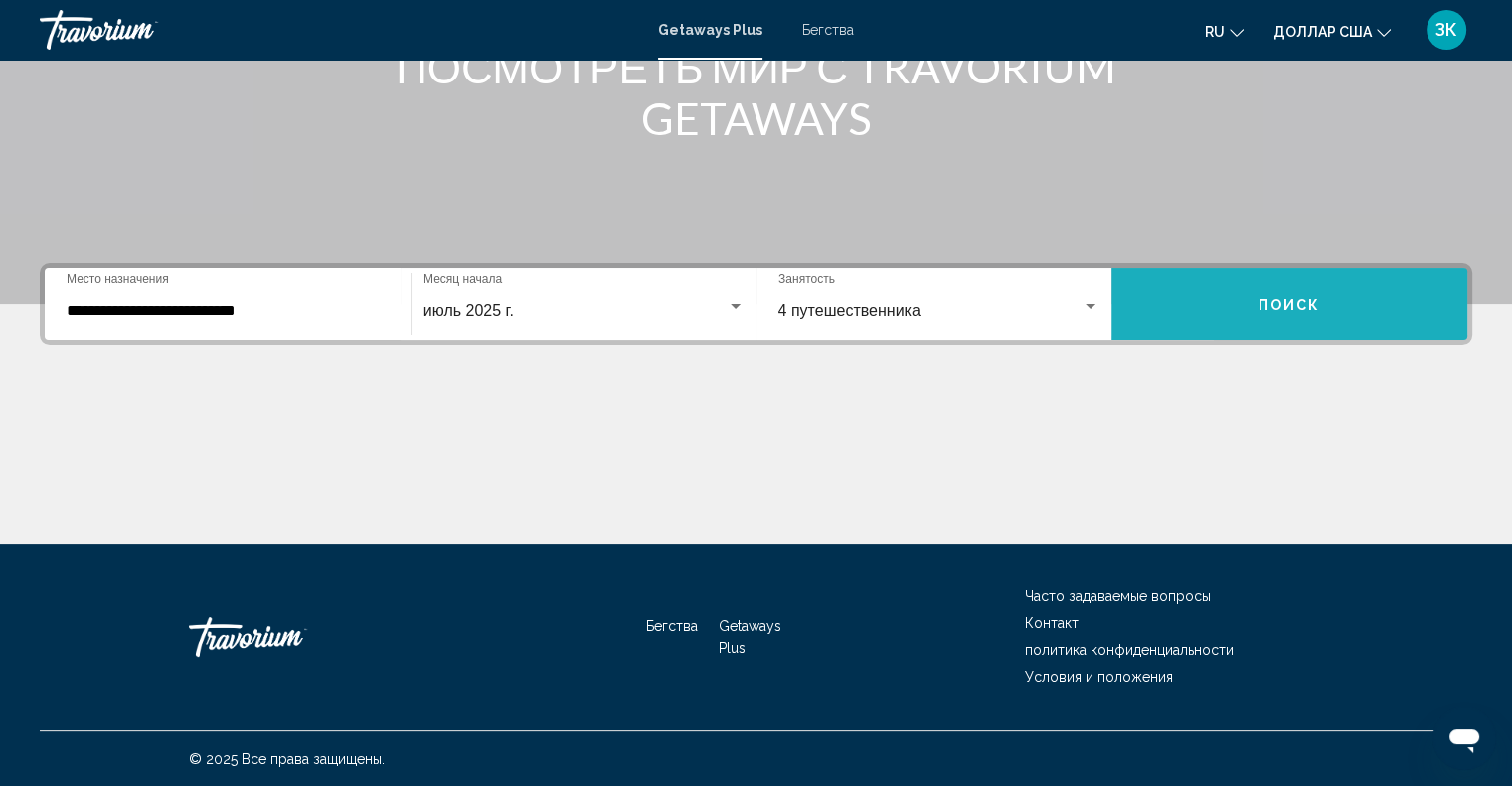 click on "Поиск" at bounding box center (1289, 304) 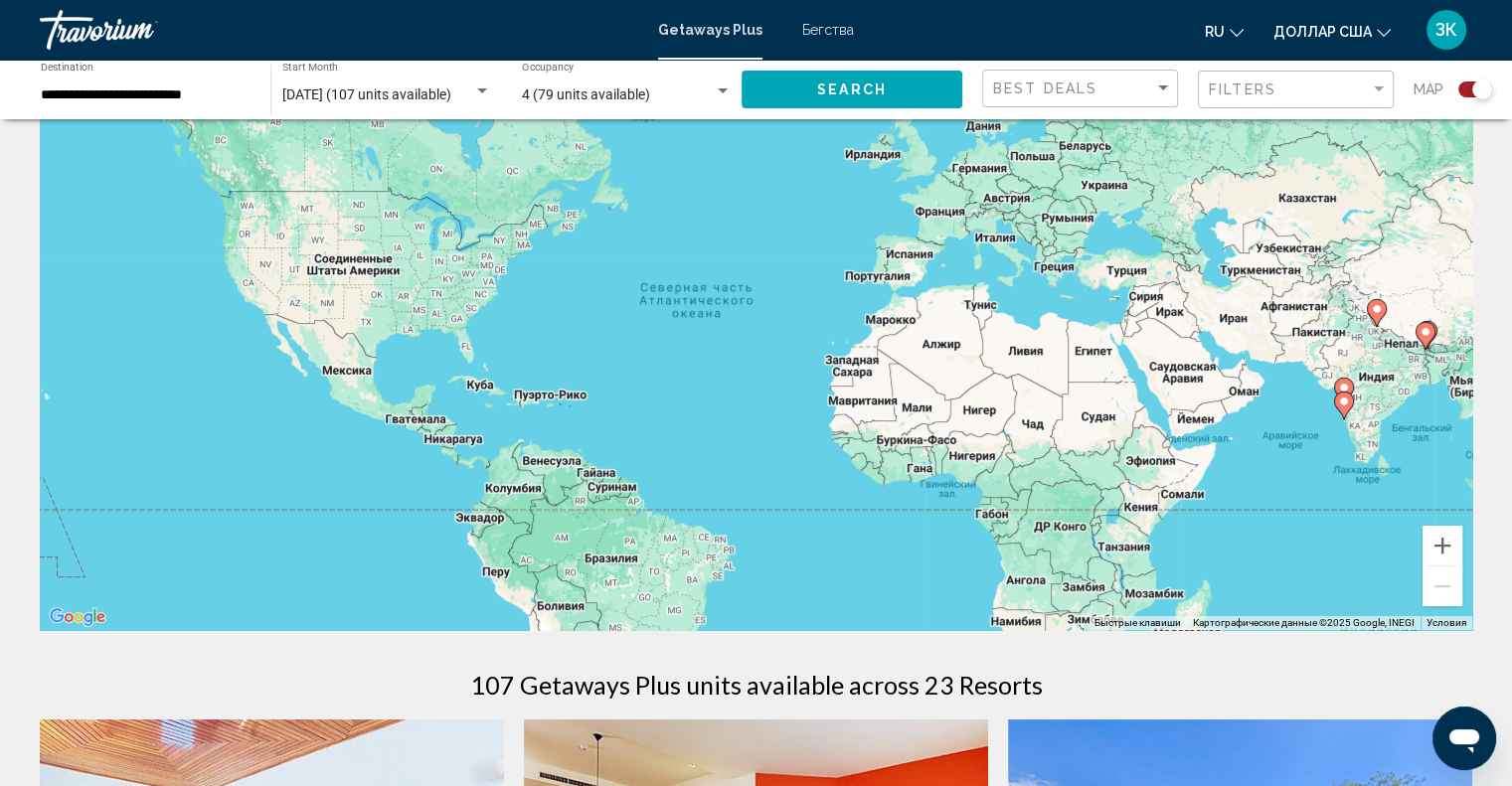 scroll, scrollTop: 99, scrollLeft: 0, axis: vertical 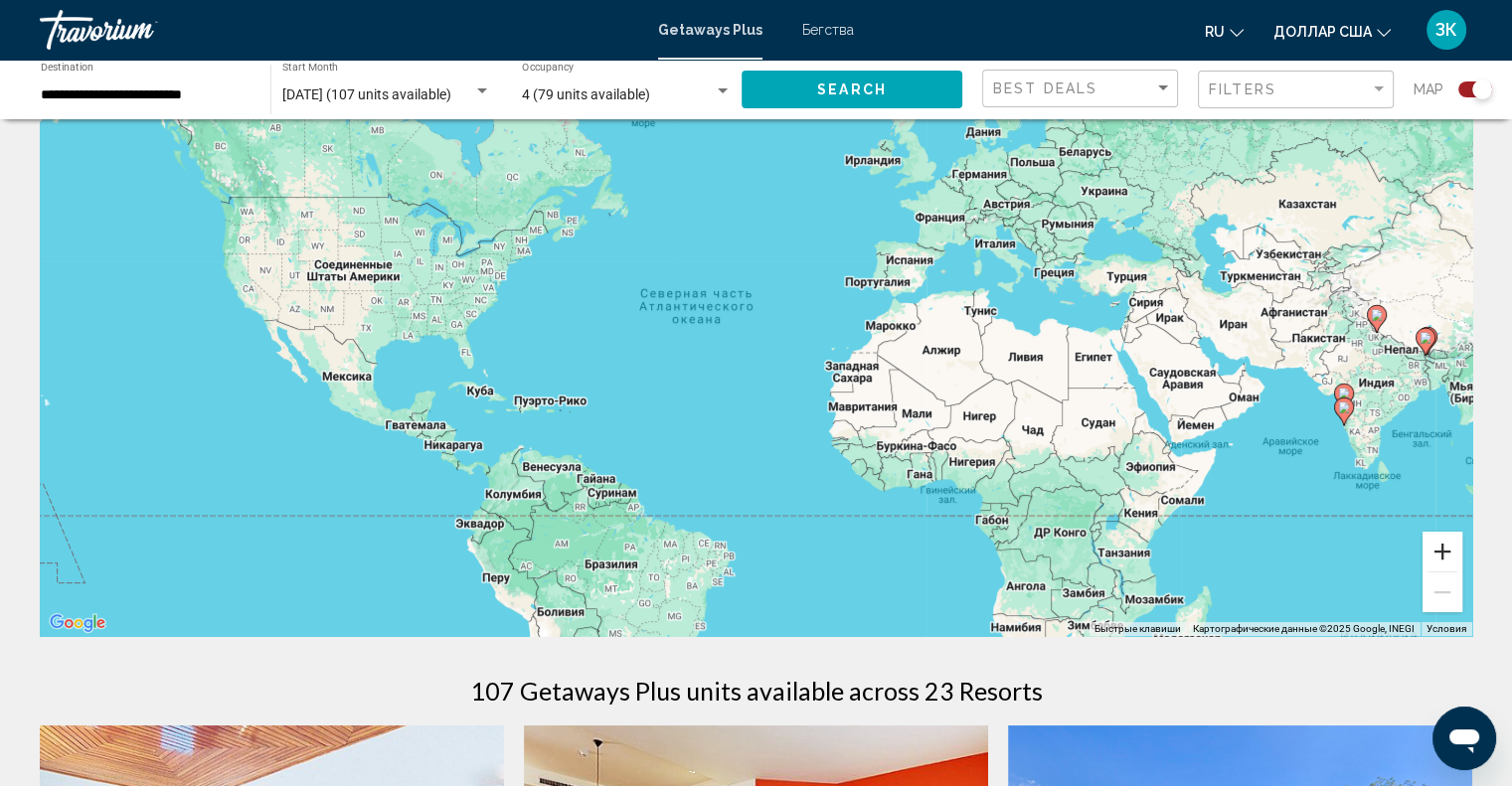 click at bounding box center [1442, 551] 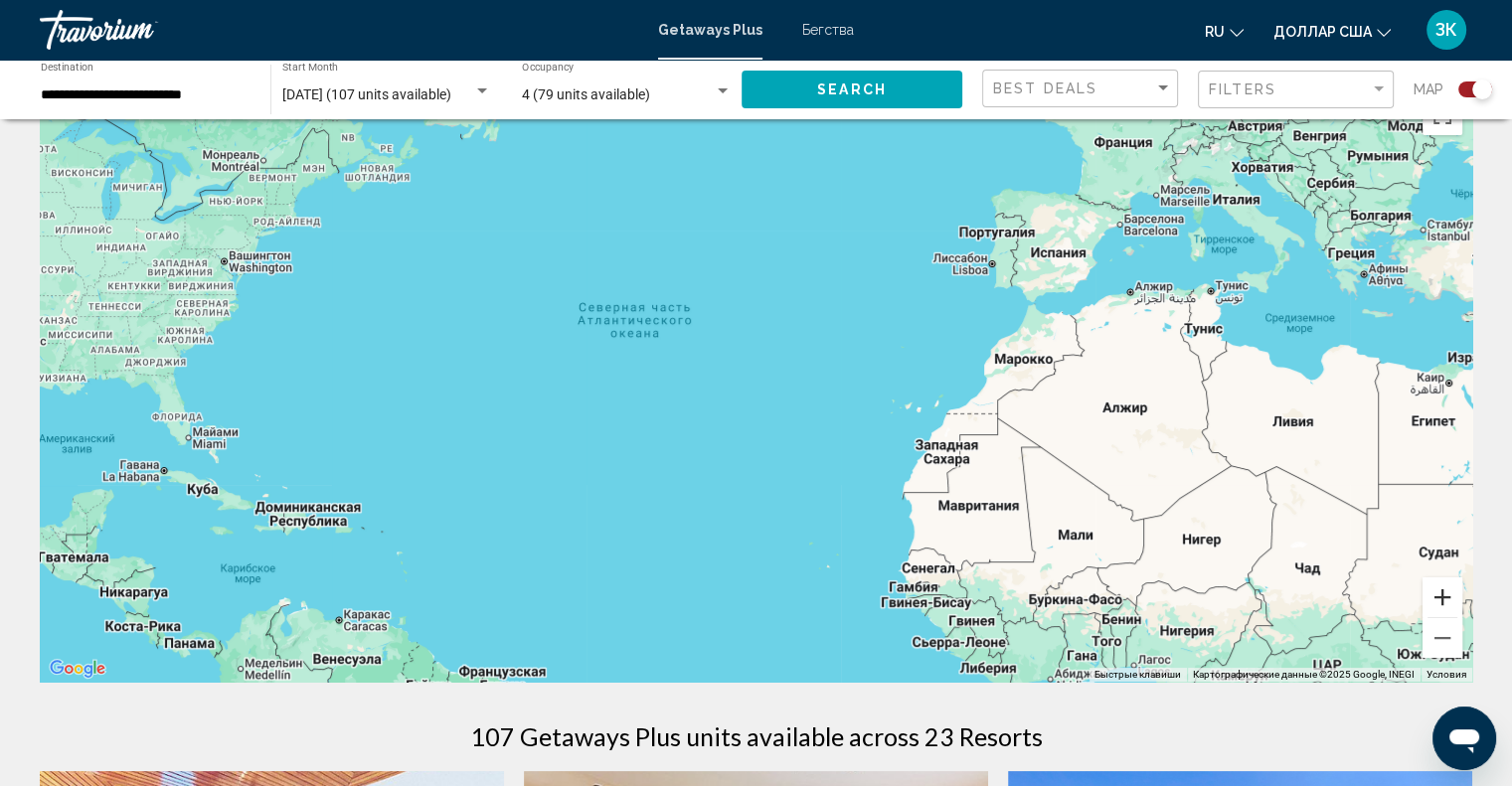 scroll, scrollTop: 0, scrollLeft: 0, axis: both 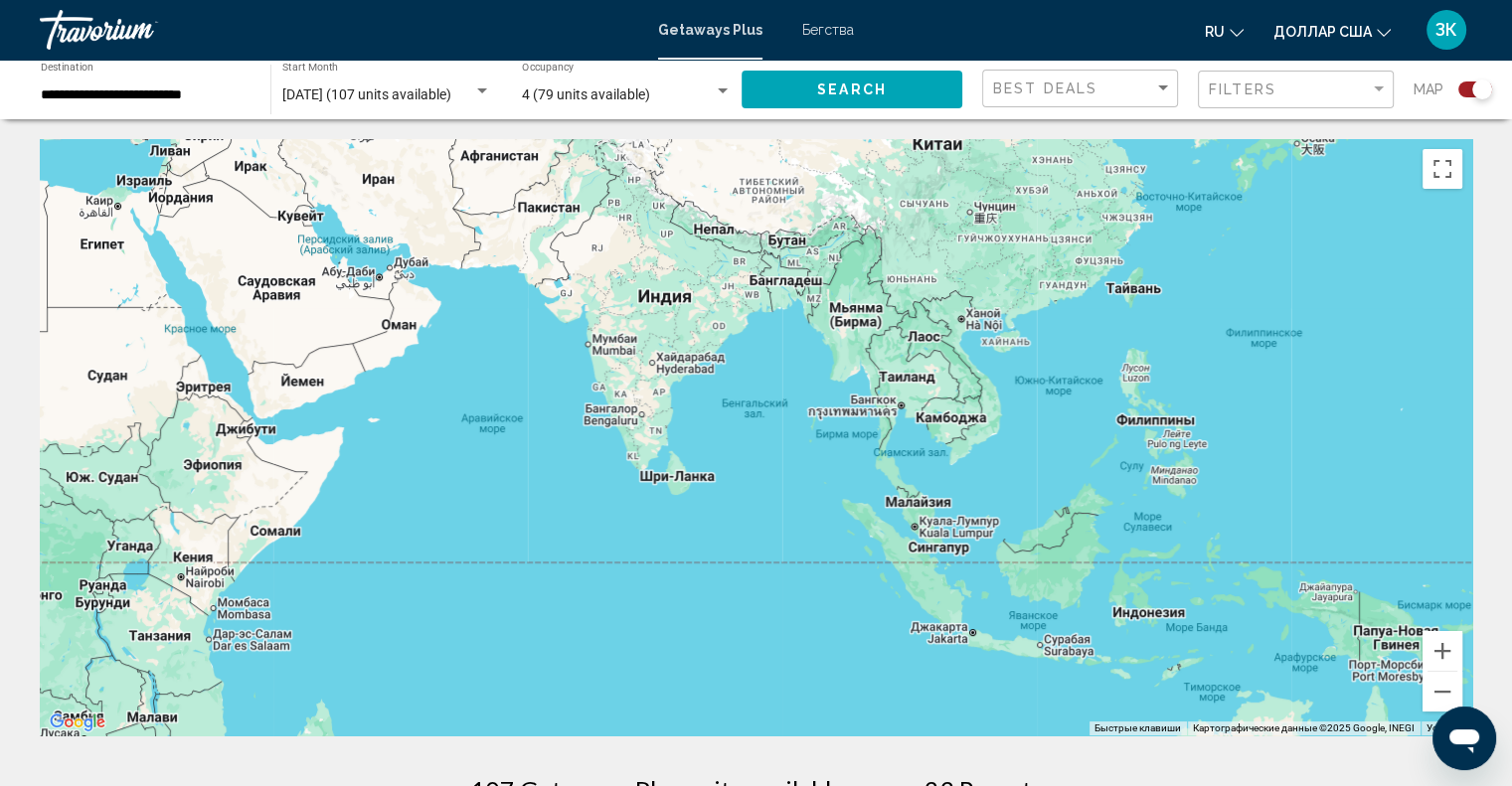 drag, startPoint x: 1368, startPoint y: 423, endPoint x: 35, endPoint y: 191, distance: 1353.0384 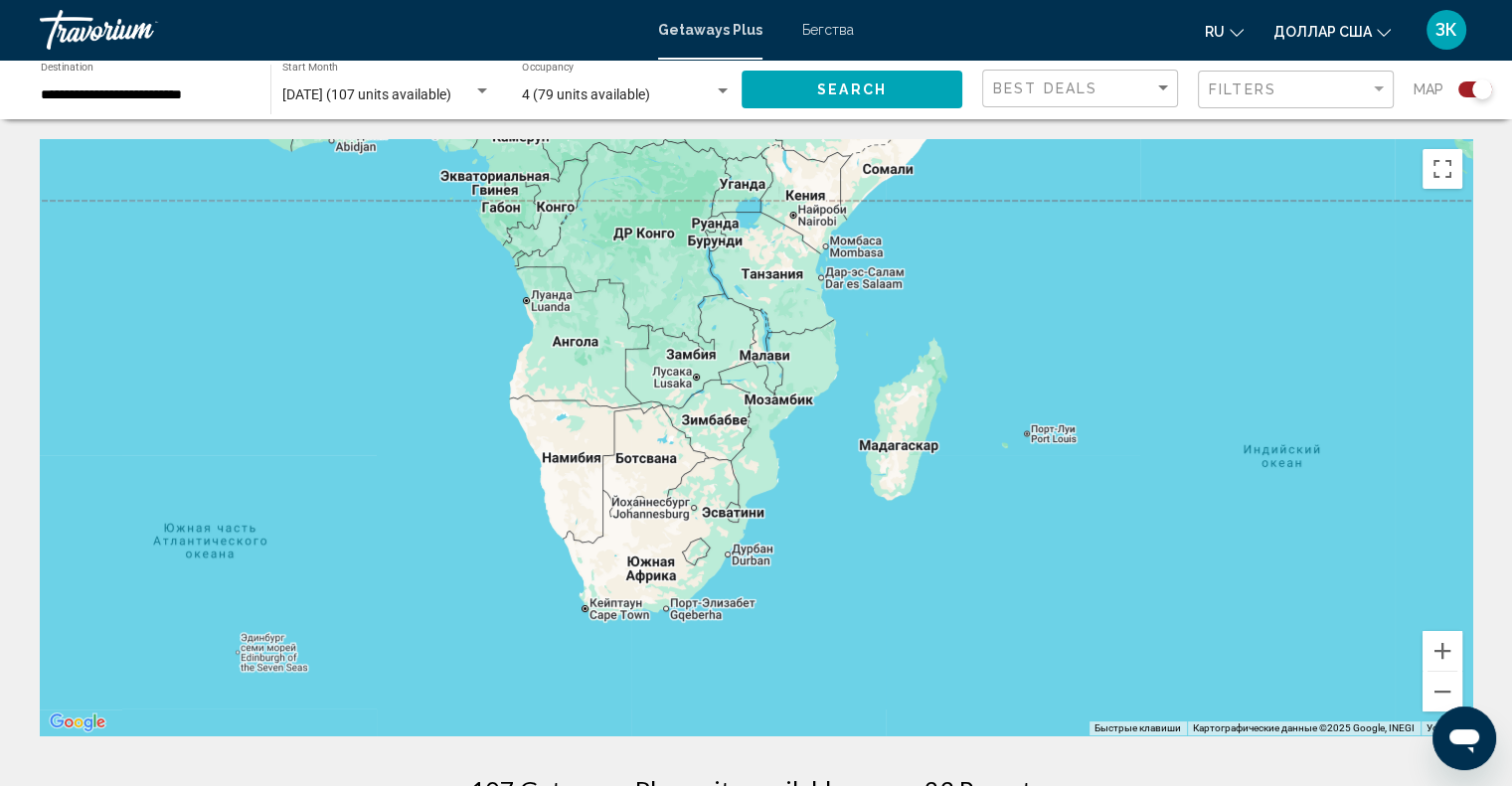 drag, startPoint x: 730, startPoint y: 416, endPoint x: 1343, endPoint y: 57, distance: 710.38722 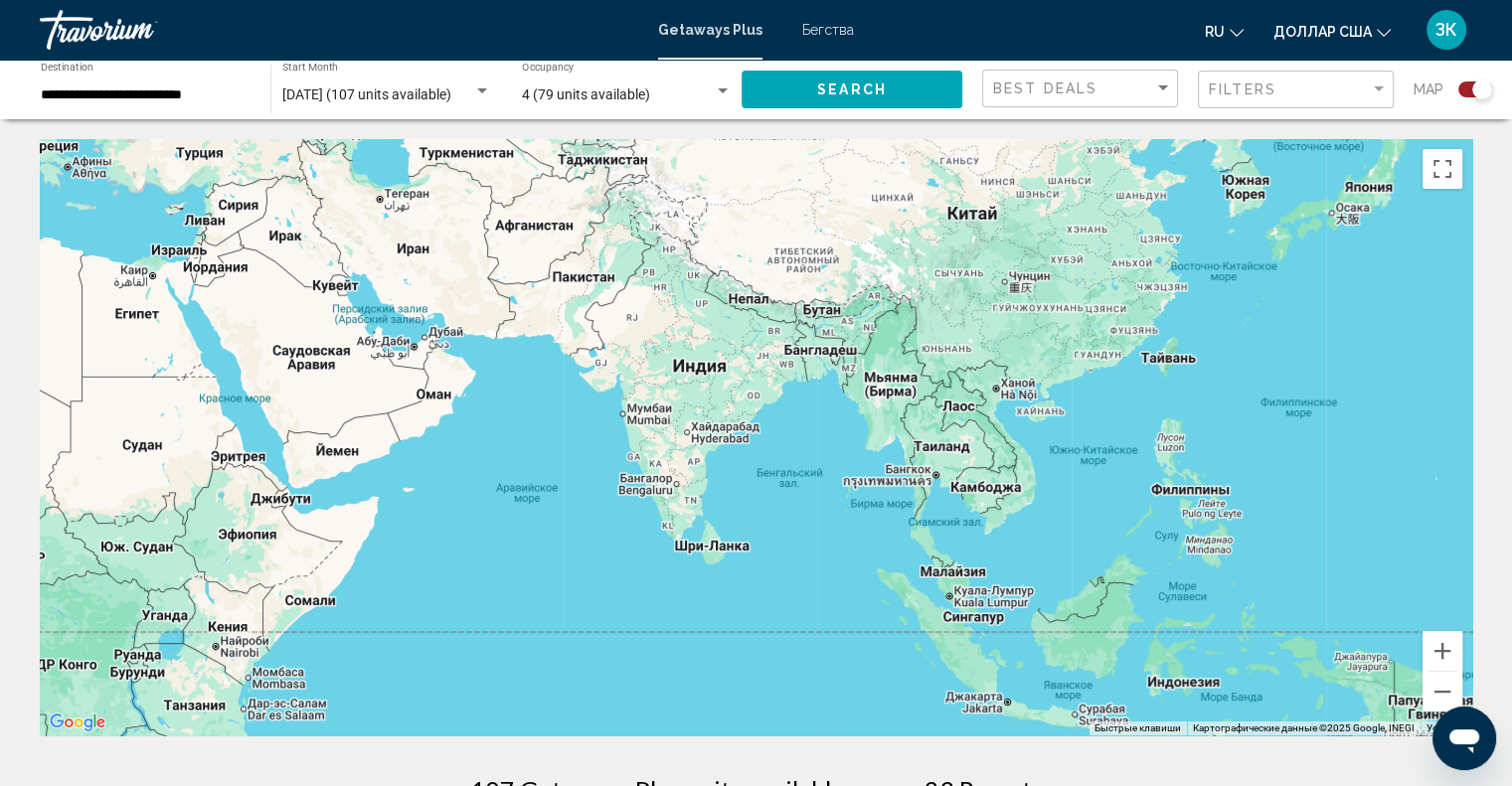 drag, startPoint x: 745, startPoint y: 376, endPoint x: 167, endPoint y: 804, distance: 719.21 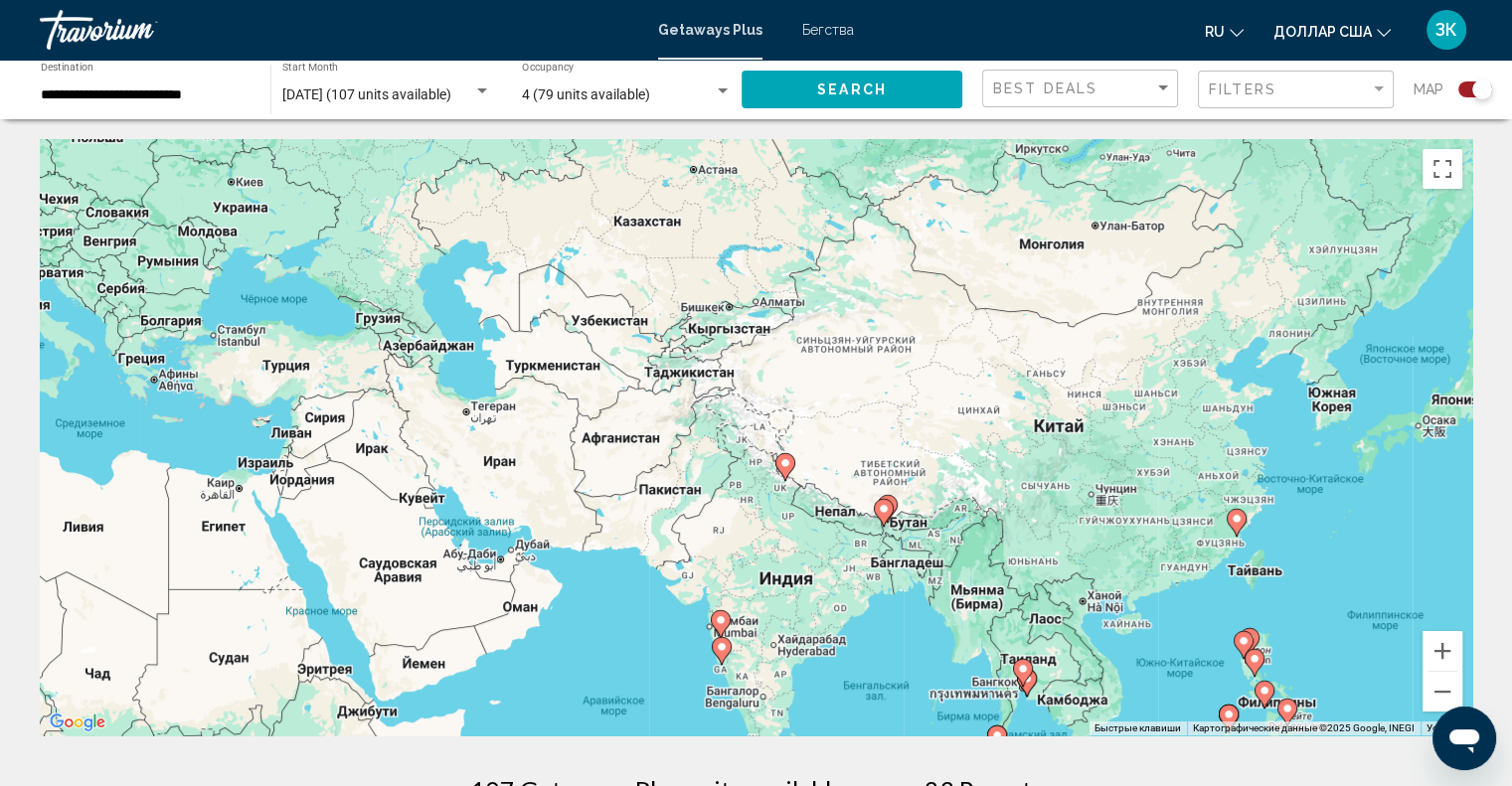 drag, startPoint x: 545, startPoint y: 419, endPoint x: 632, endPoint y: 634, distance: 231.93534 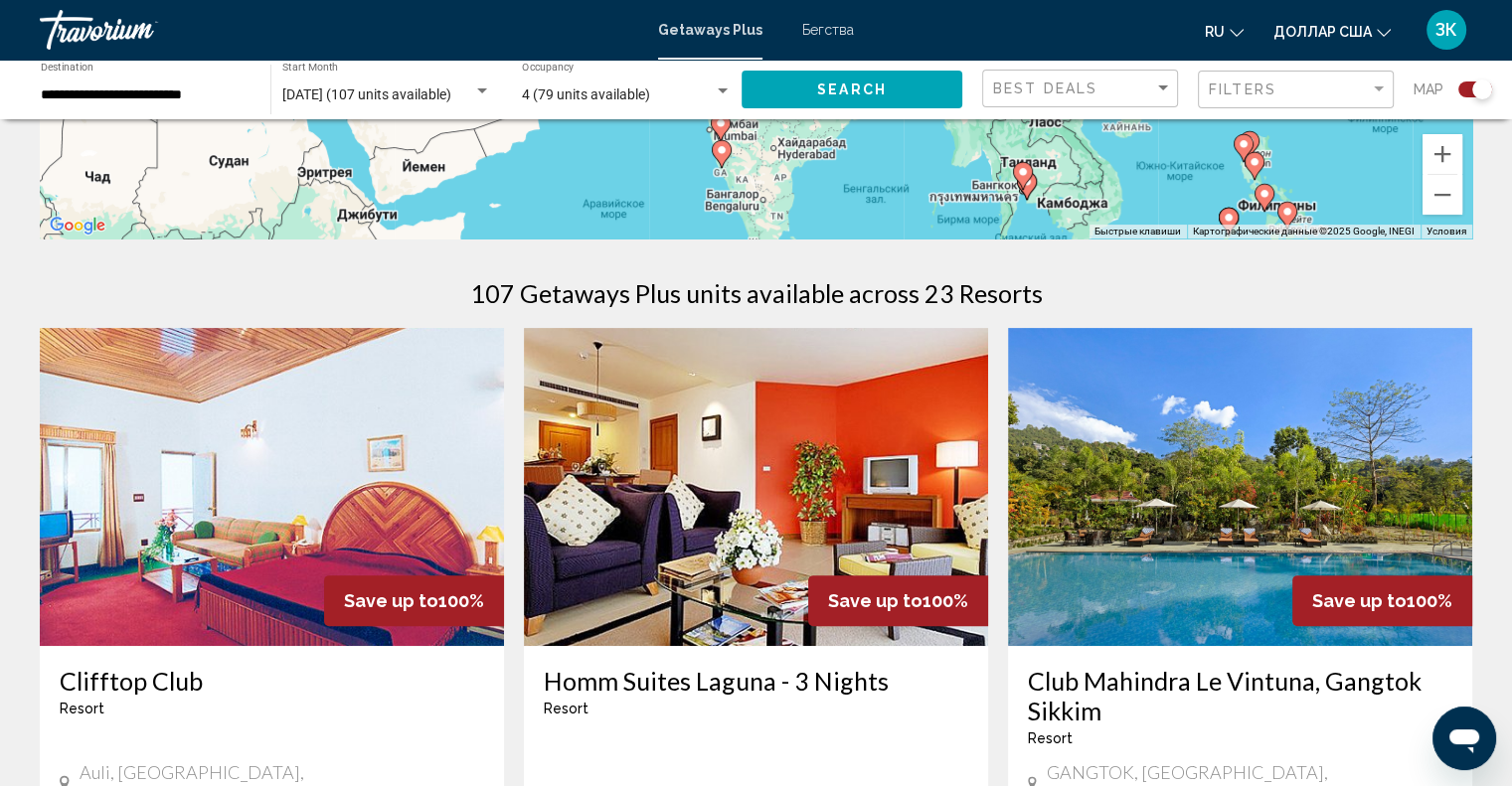 scroll, scrollTop: 0, scrollLeft: 0, axis: both 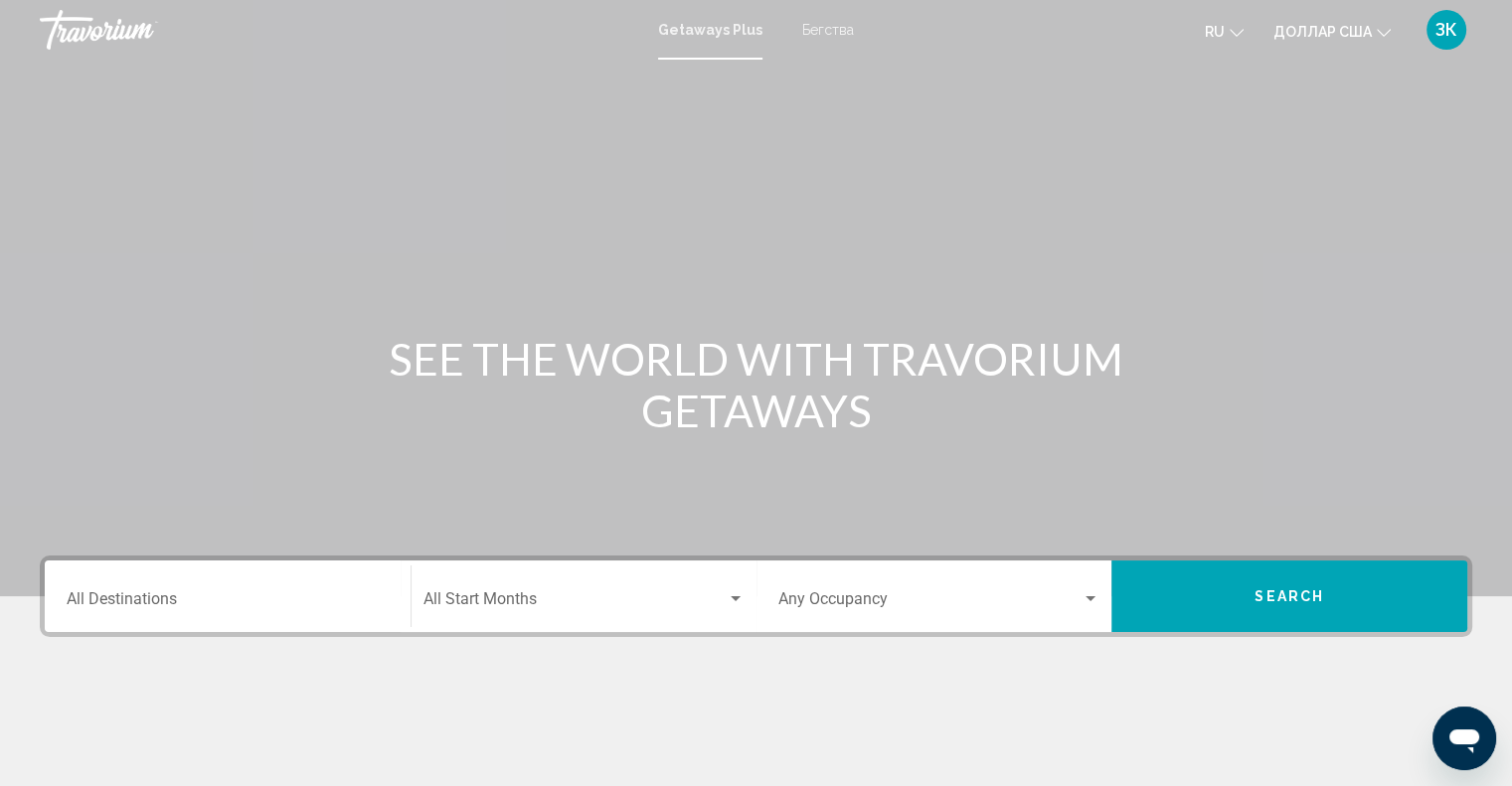 click on "Getaways Plus Бегства ru
Английский Español французский Итальяно португальский русский доллар США
Доллары США ($) MXN (мексиканский доллар) Канадский доллар (C$) Фунт стерлингов (£) евро (€) Австралийский доллар (A$) Новозеландский доллар (NZ$) Китайский юань (CN¥) ЗК Авторизоваться" at bounding box center [756, 30] 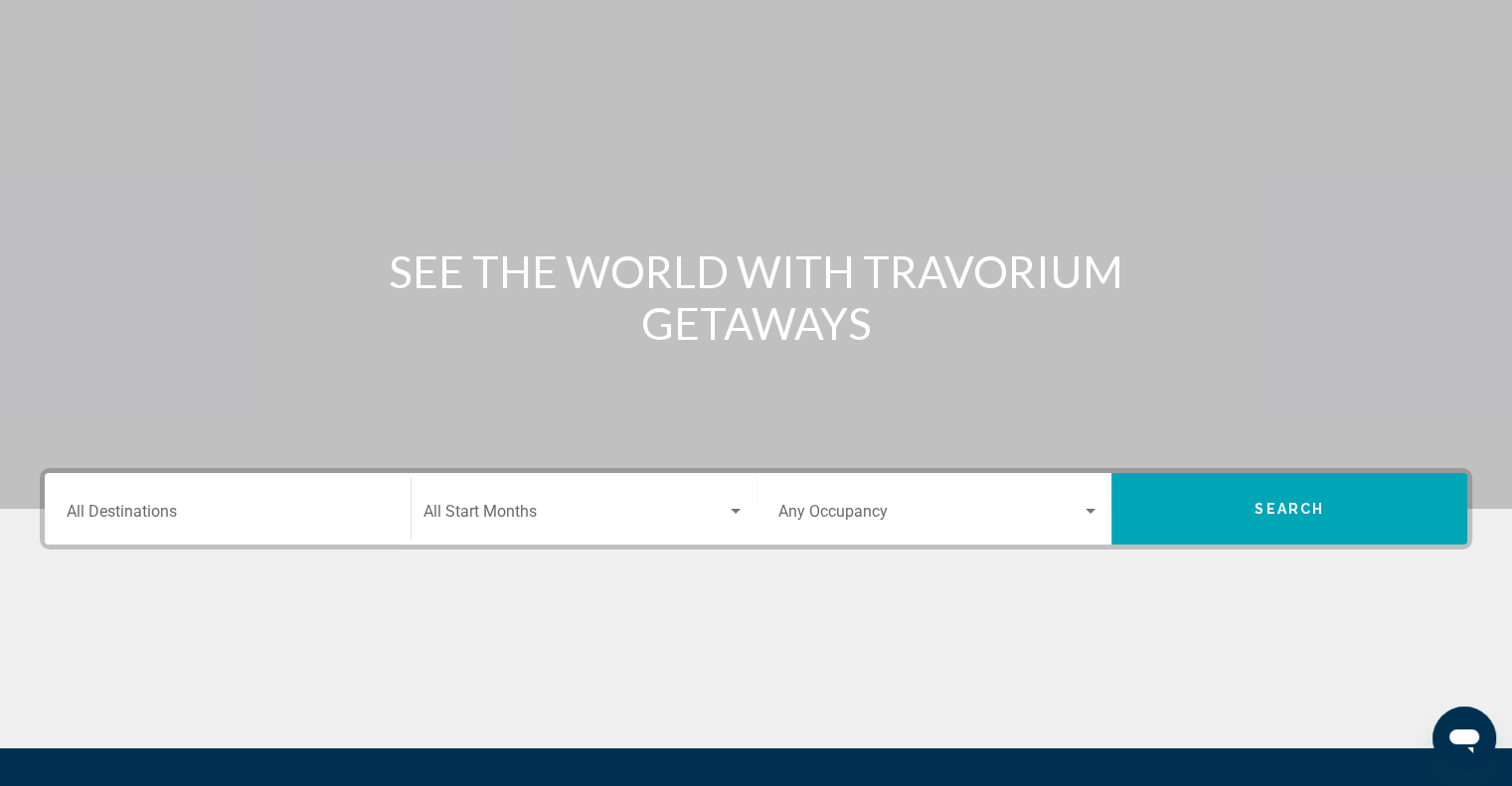 scroll, scrollTop: 99, scrollLeft: 0, axis: vertical 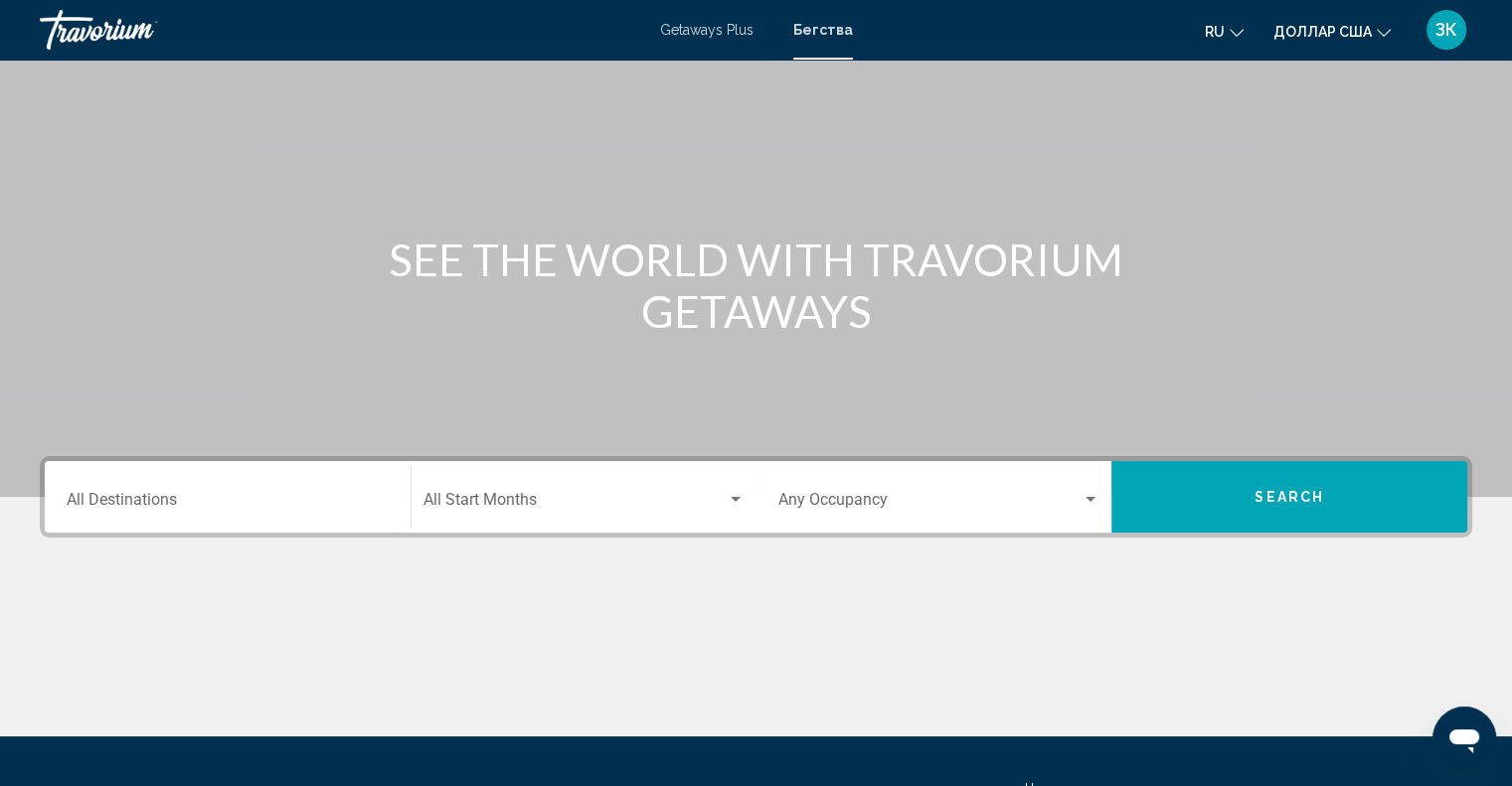 click on "SEE THE WORLD WITH TRAVORIUM GETAWAYS" at bounding box center [756, 285] 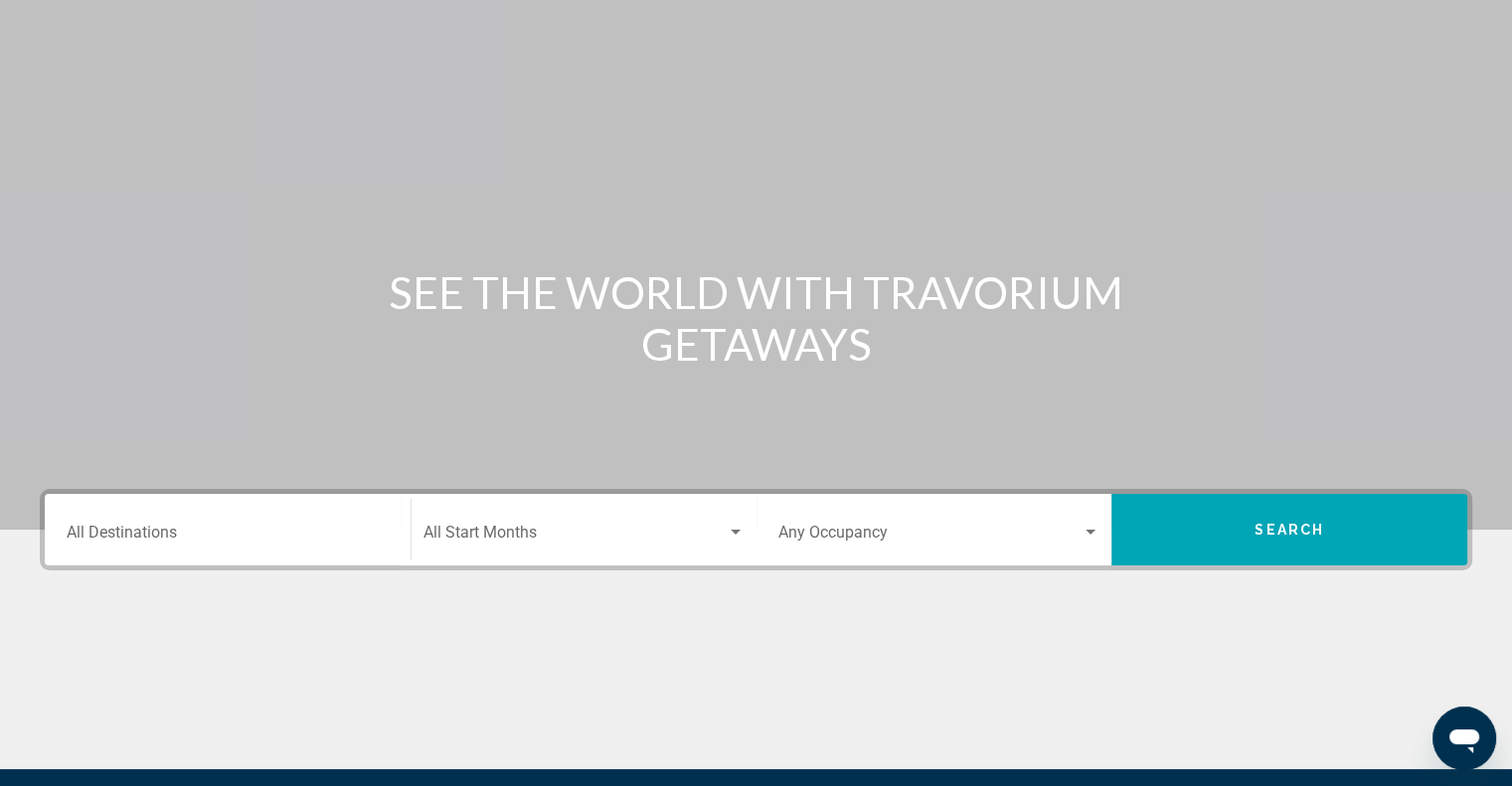 scroll, scrollTop: 0, scrollLeft: 0, axis: both 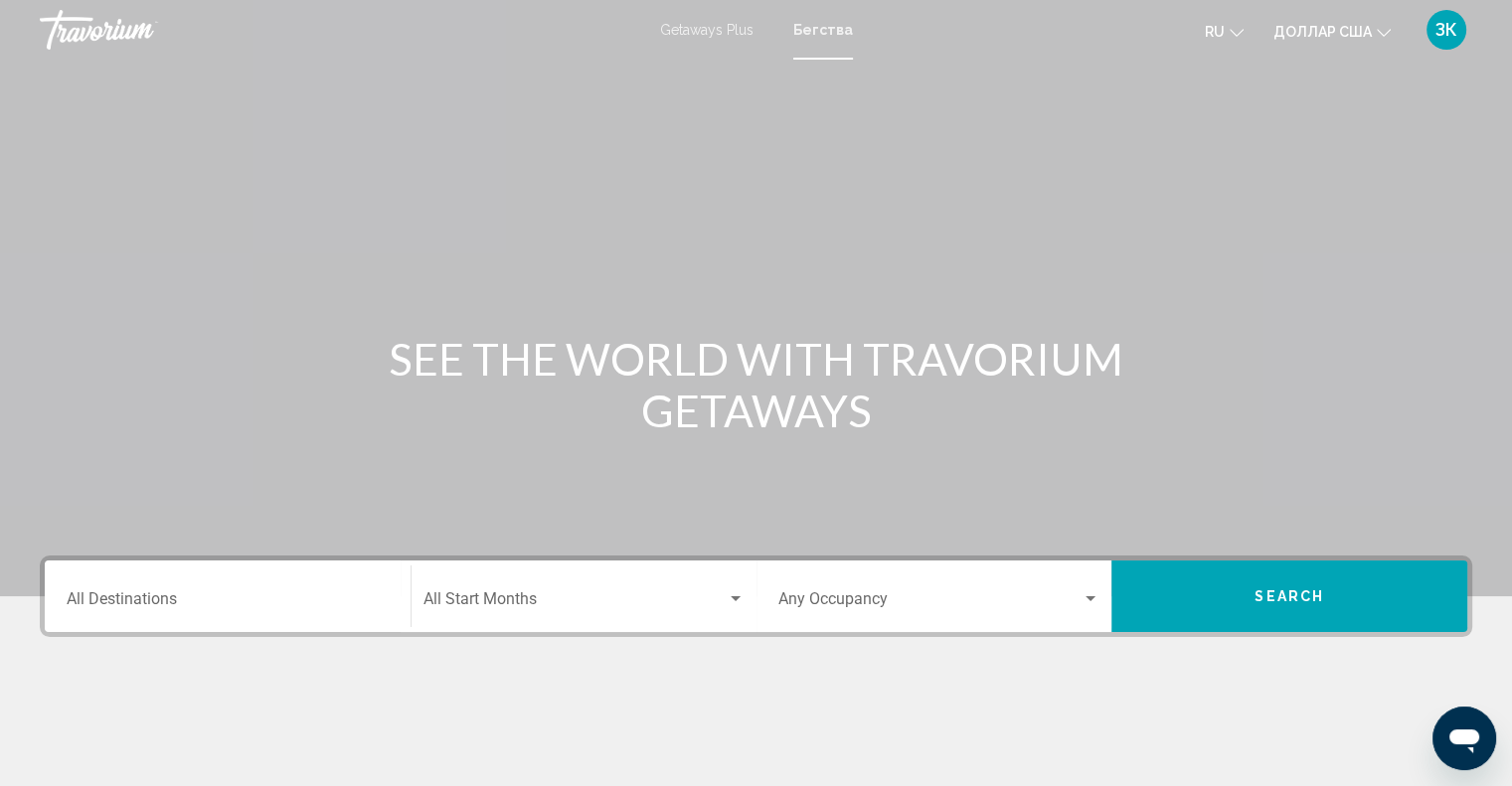 click on "ЗК" at bounding box center [1446, 29] 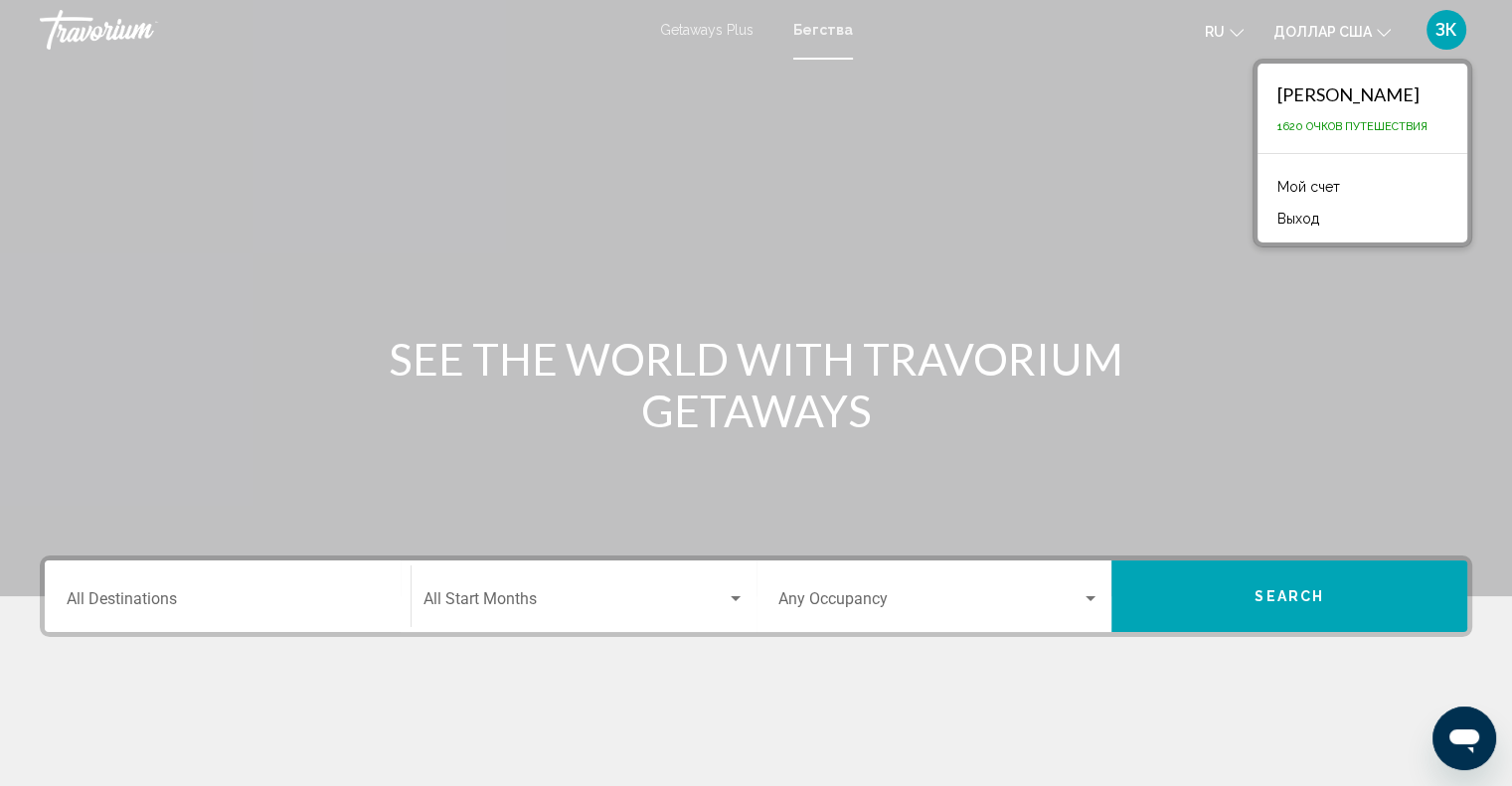 click on "Мой счет" at bounding box center (1308, 187) 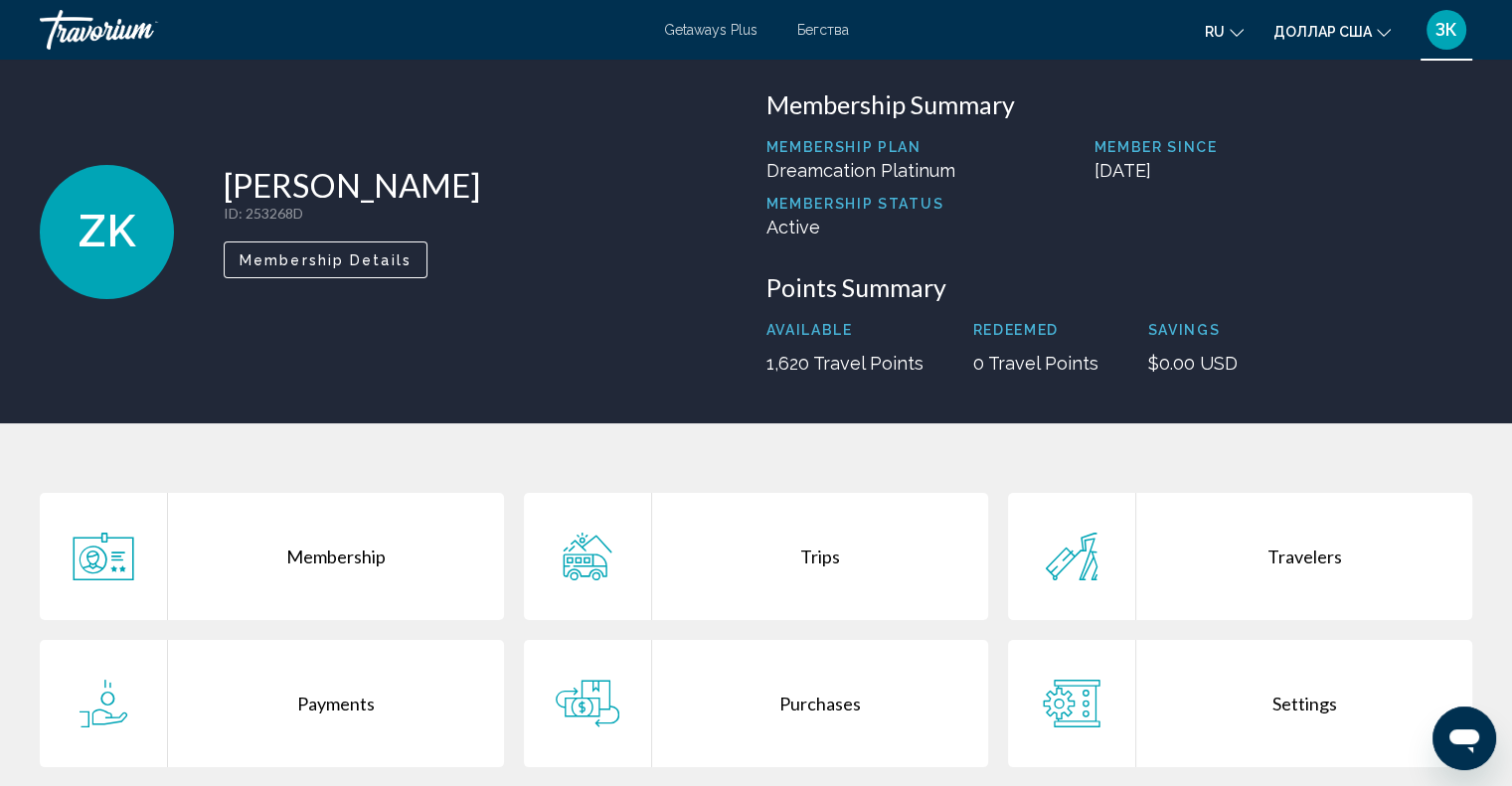 scroll, scrollTop: 0, scrollLeft: 0, axis: both 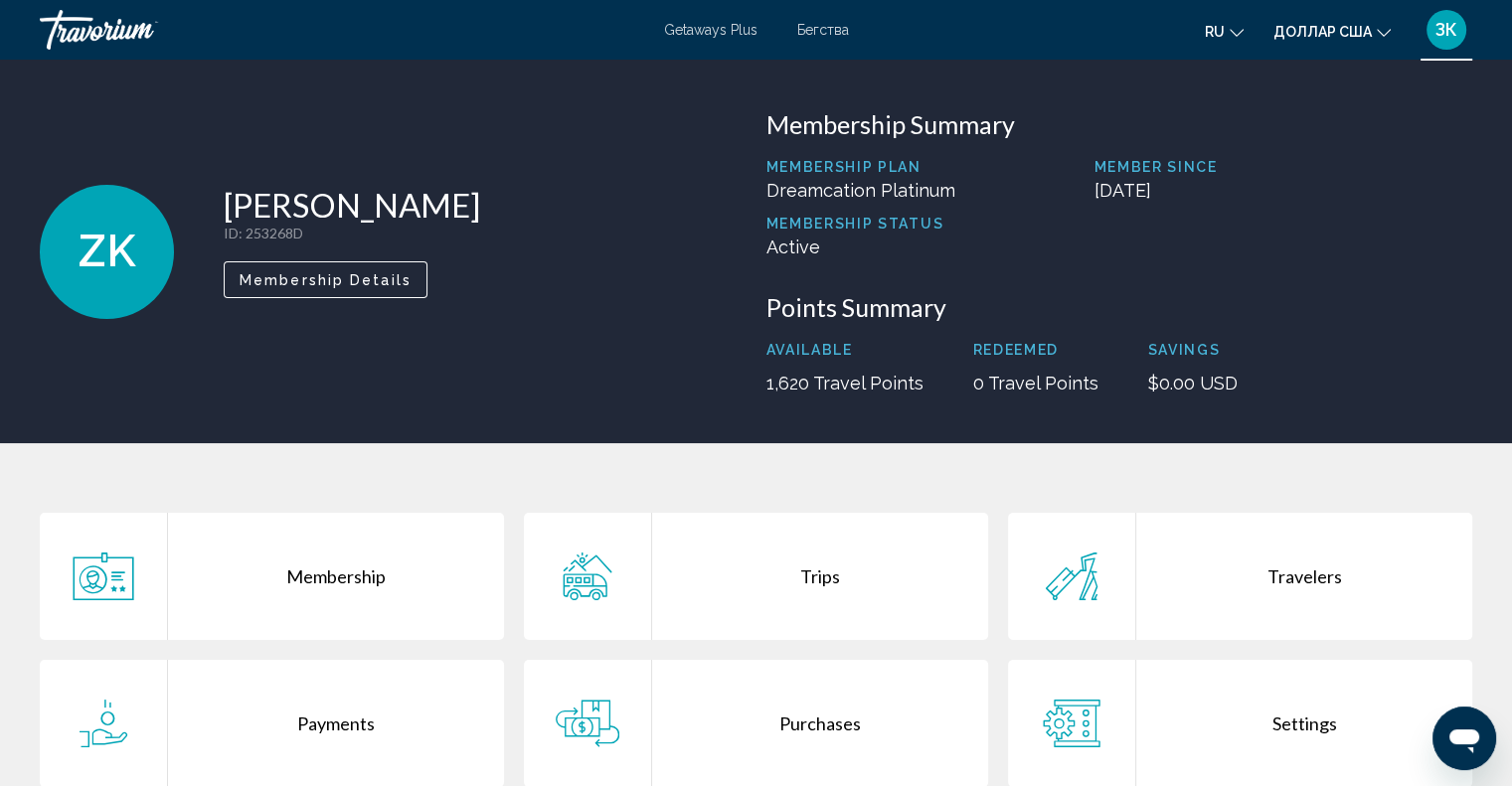 click on "Бегства" at bounding box center [823, 30] 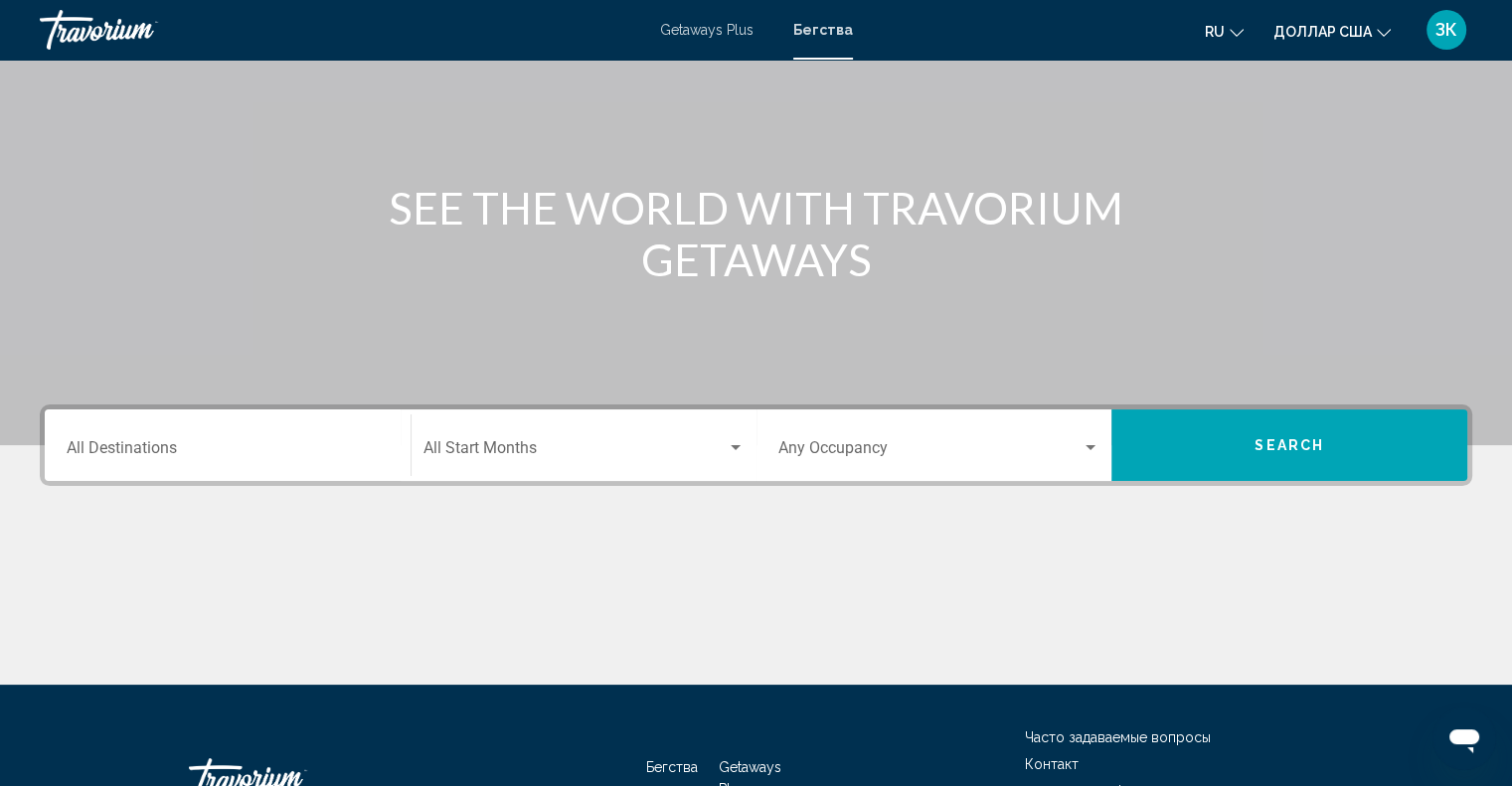 scroll, scrollTop: 292, scrollLeft: 0, axis: vertical 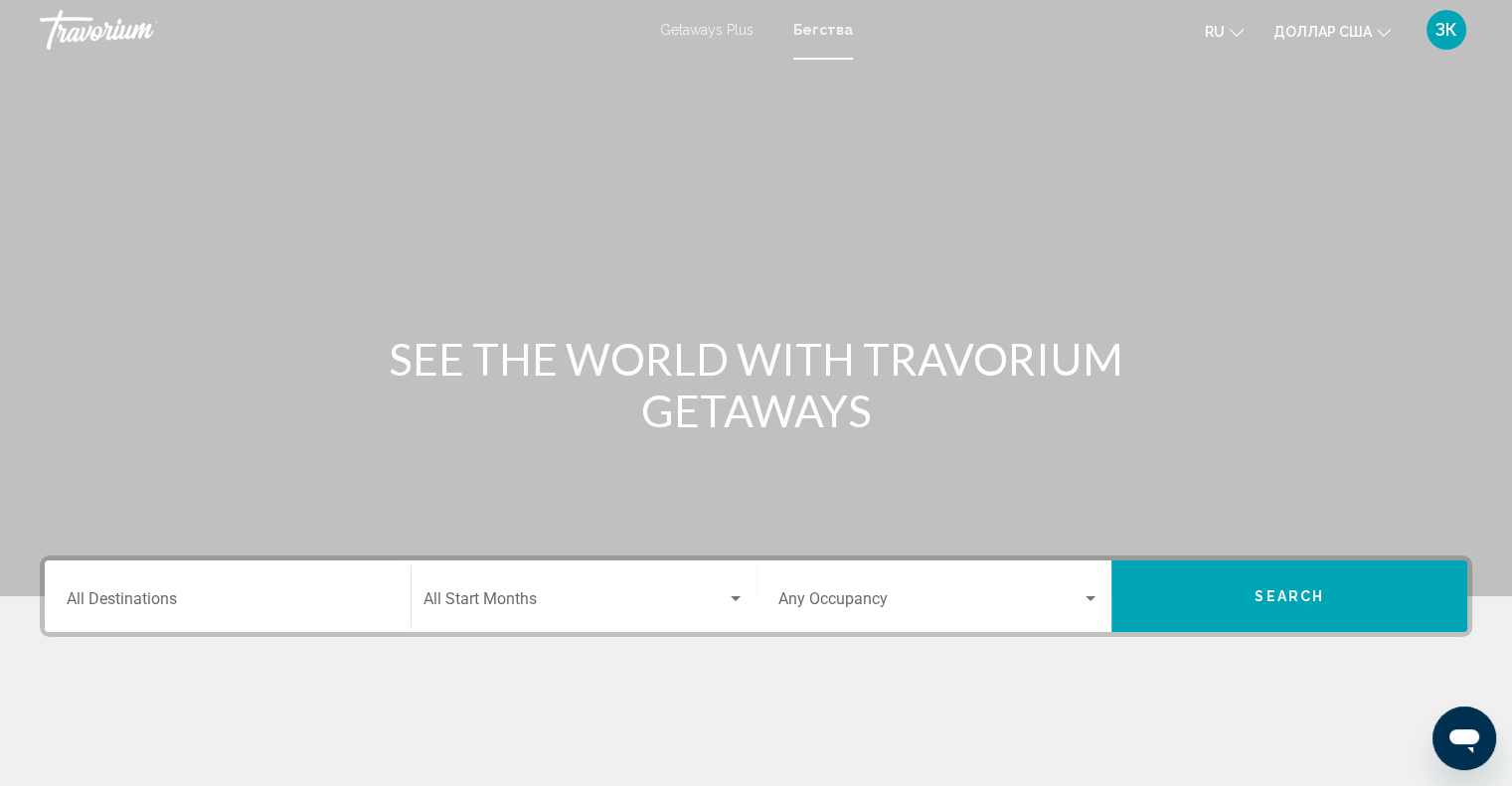click on "Getaways Plus" at bounding box center (707, 30) 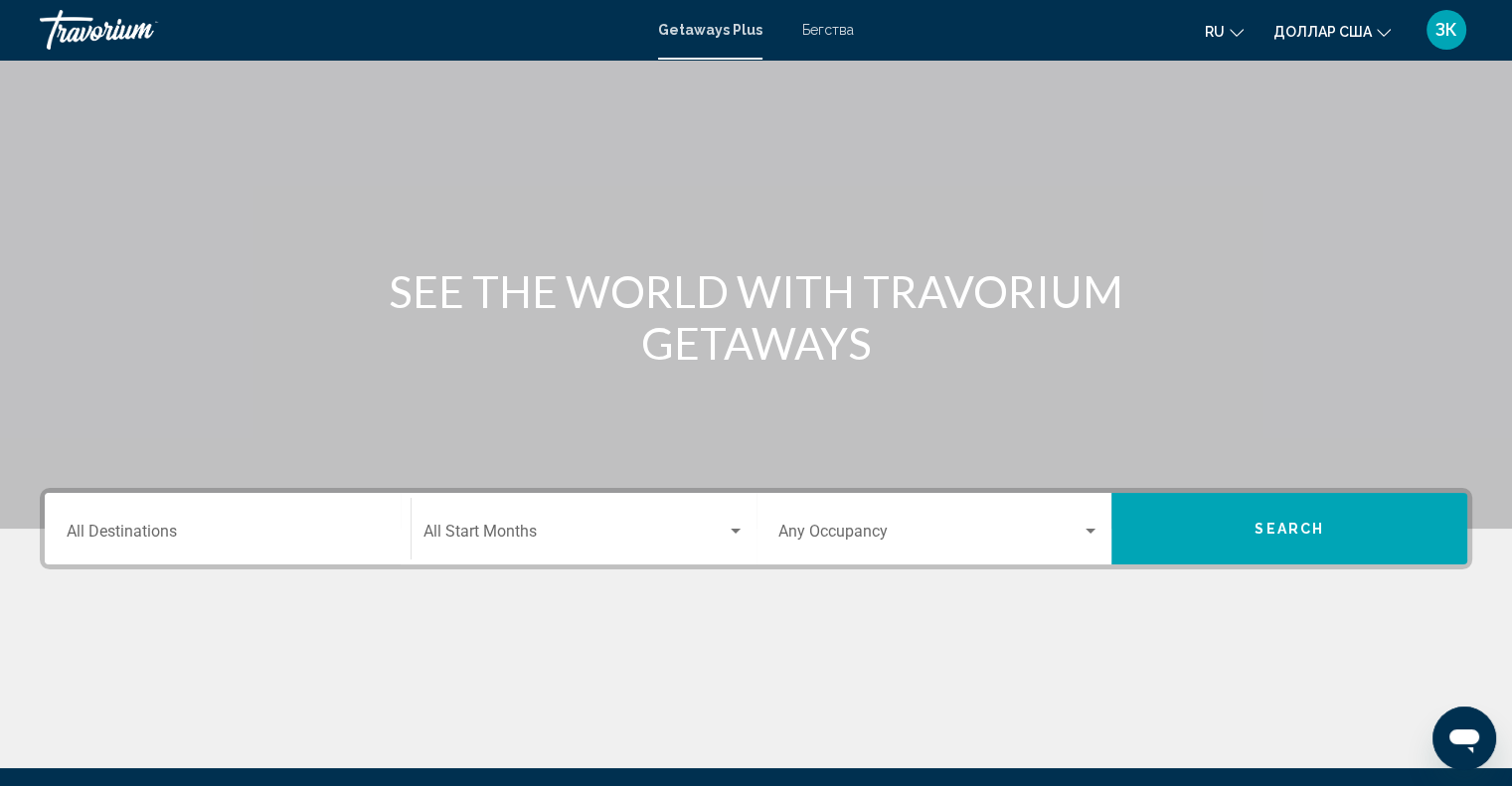 scroll, scrollTop: 0, scrollLeft: 0, axis: both 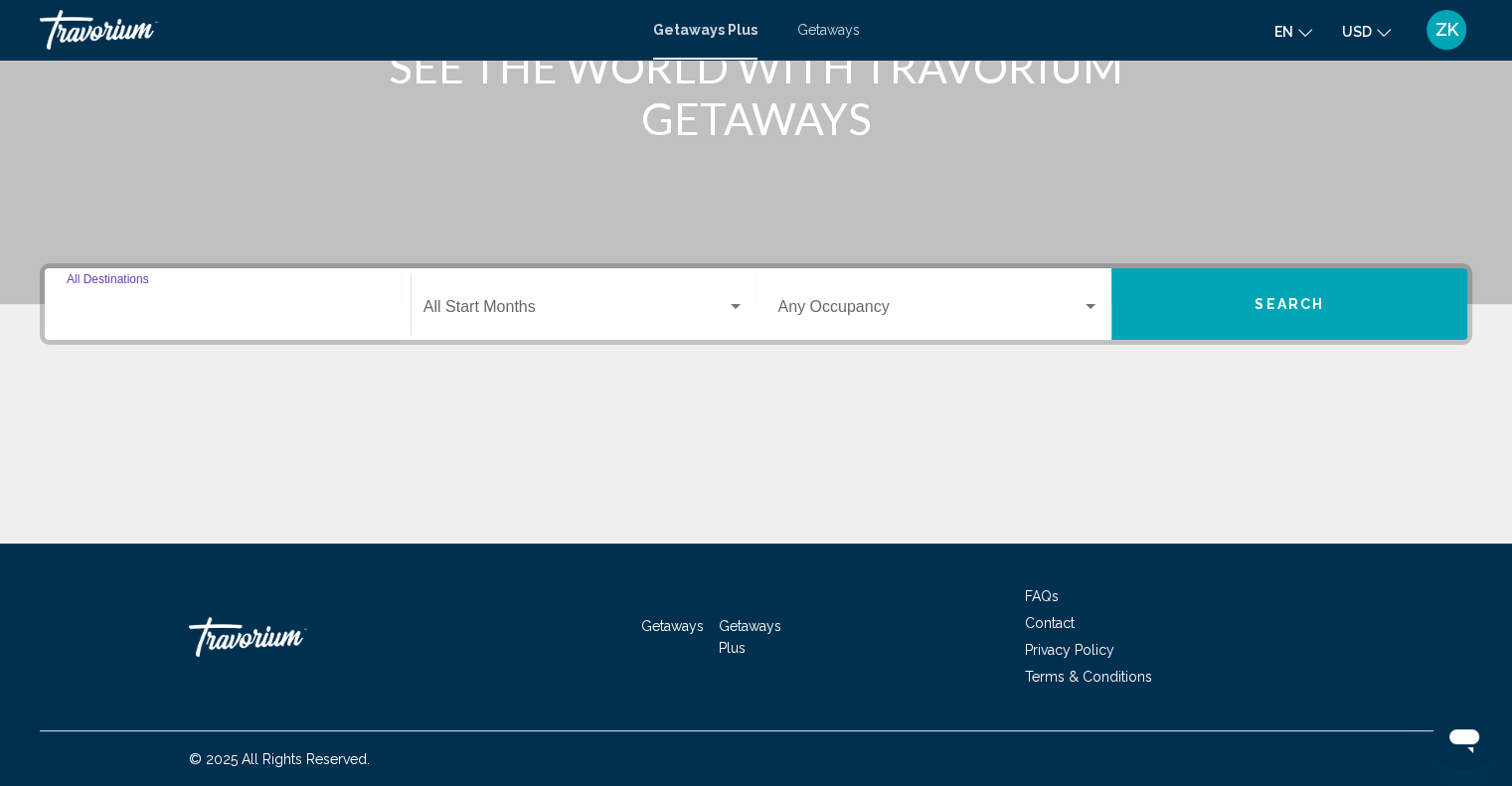 click on "Destination All Destinations" at bounding box center (228, 311) 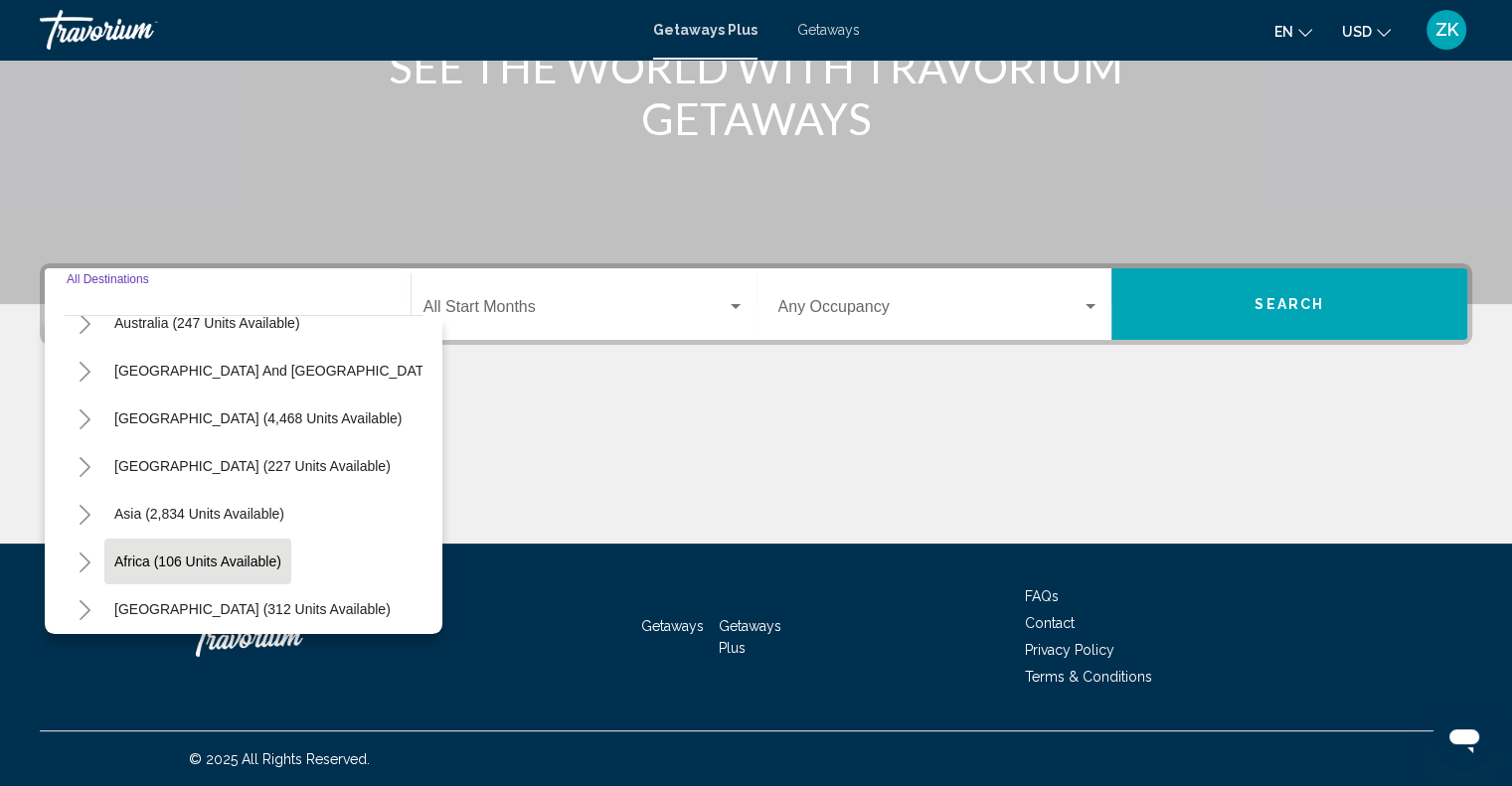 scroll, scrollTop: 337, scrollLeft: 0, axis: vertical 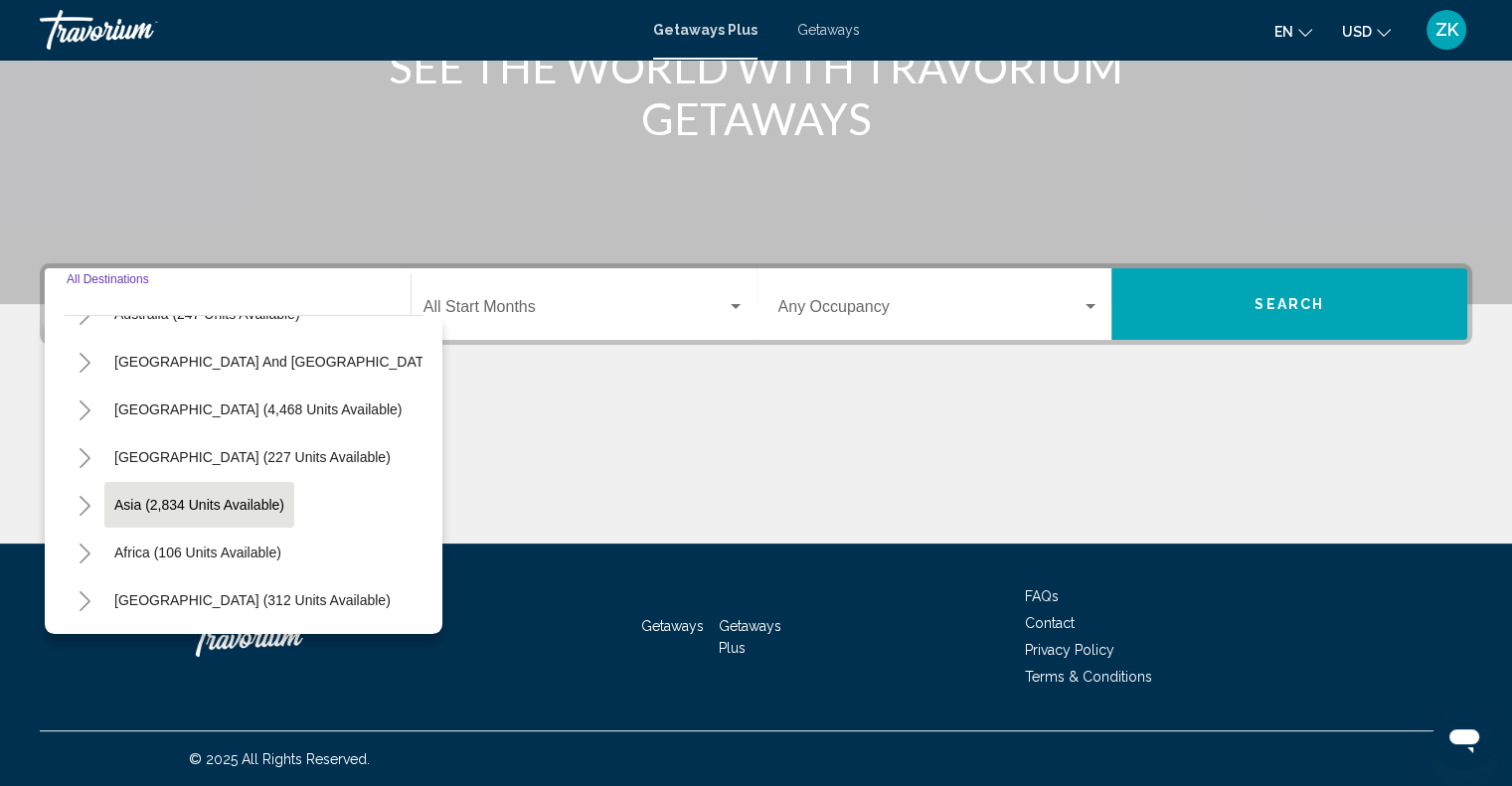 click on "Asia (2,834 units available)" at bounding box center [198, 552] 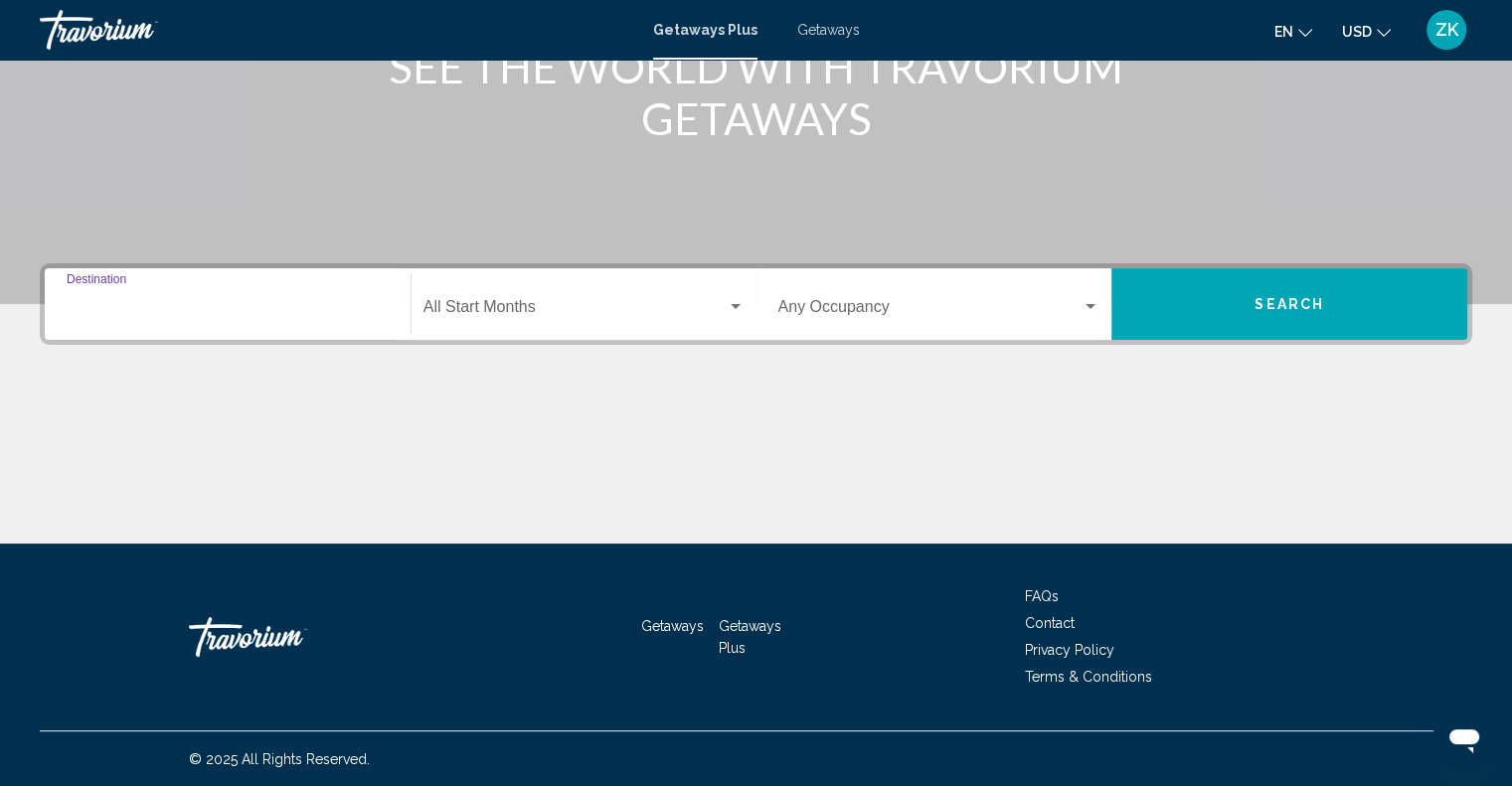 type on "**********" 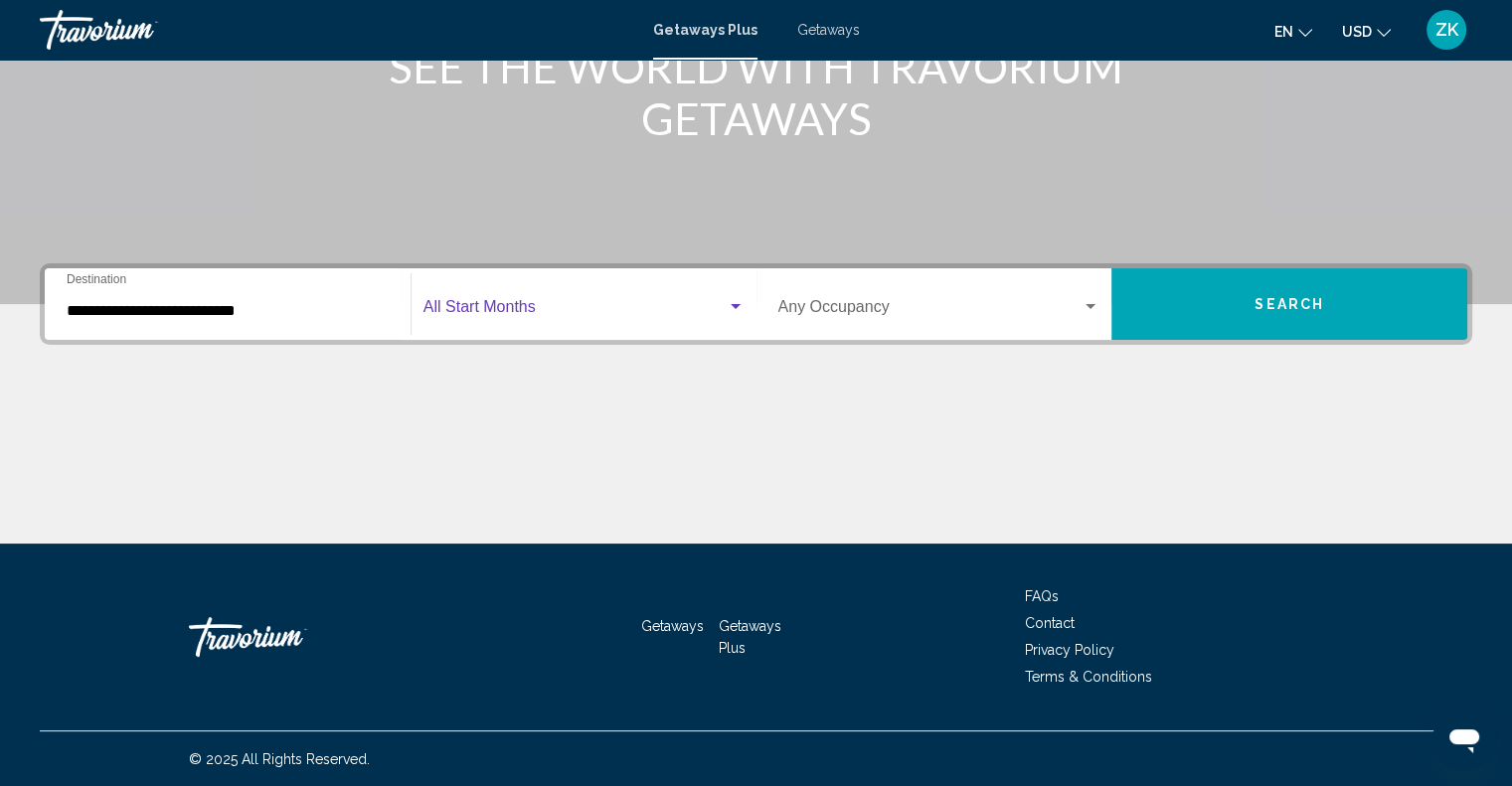 click at bounding box center [736, 307] 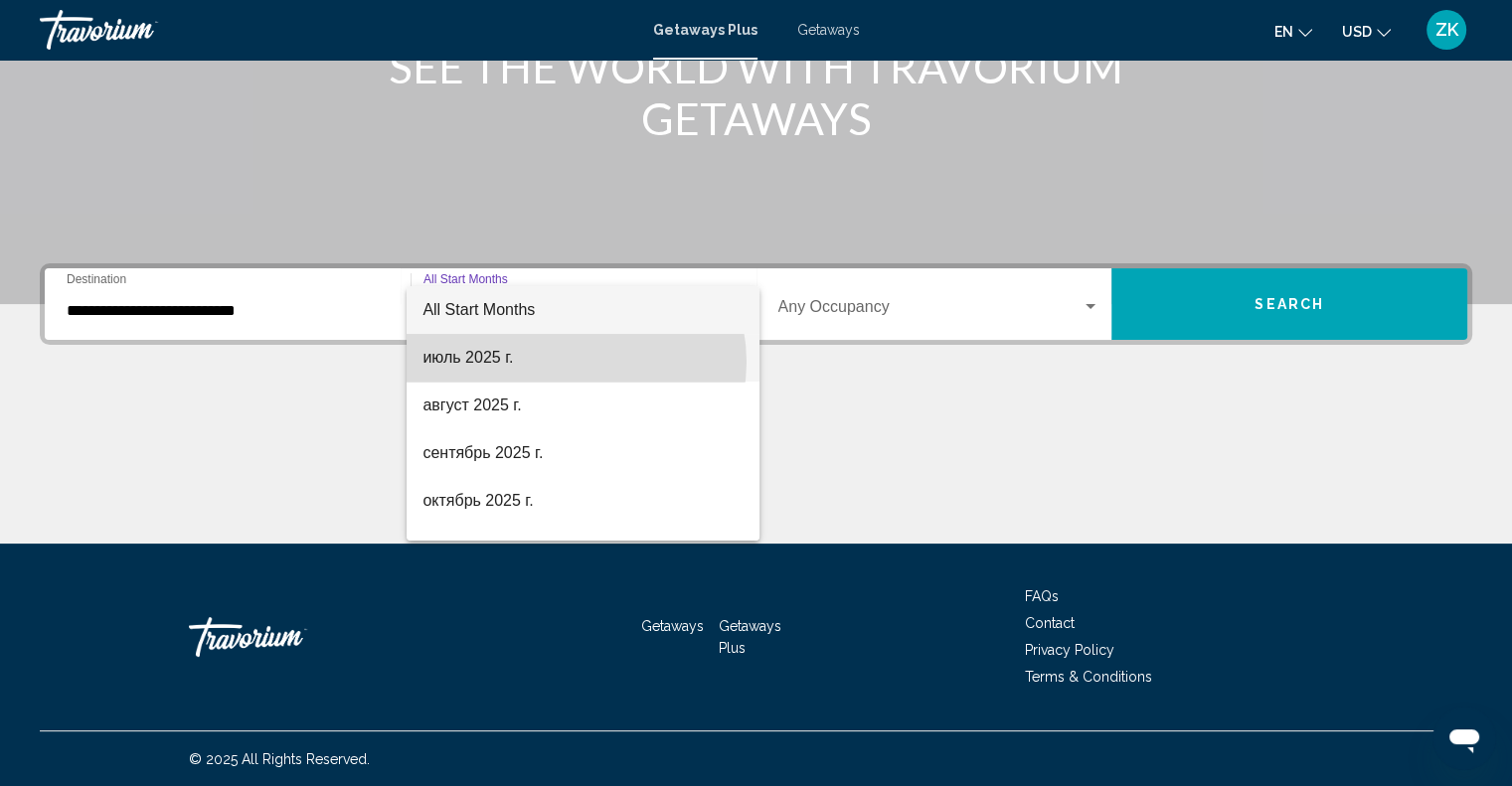 click on "июль 2025 г." at bounding box center [583, 358] 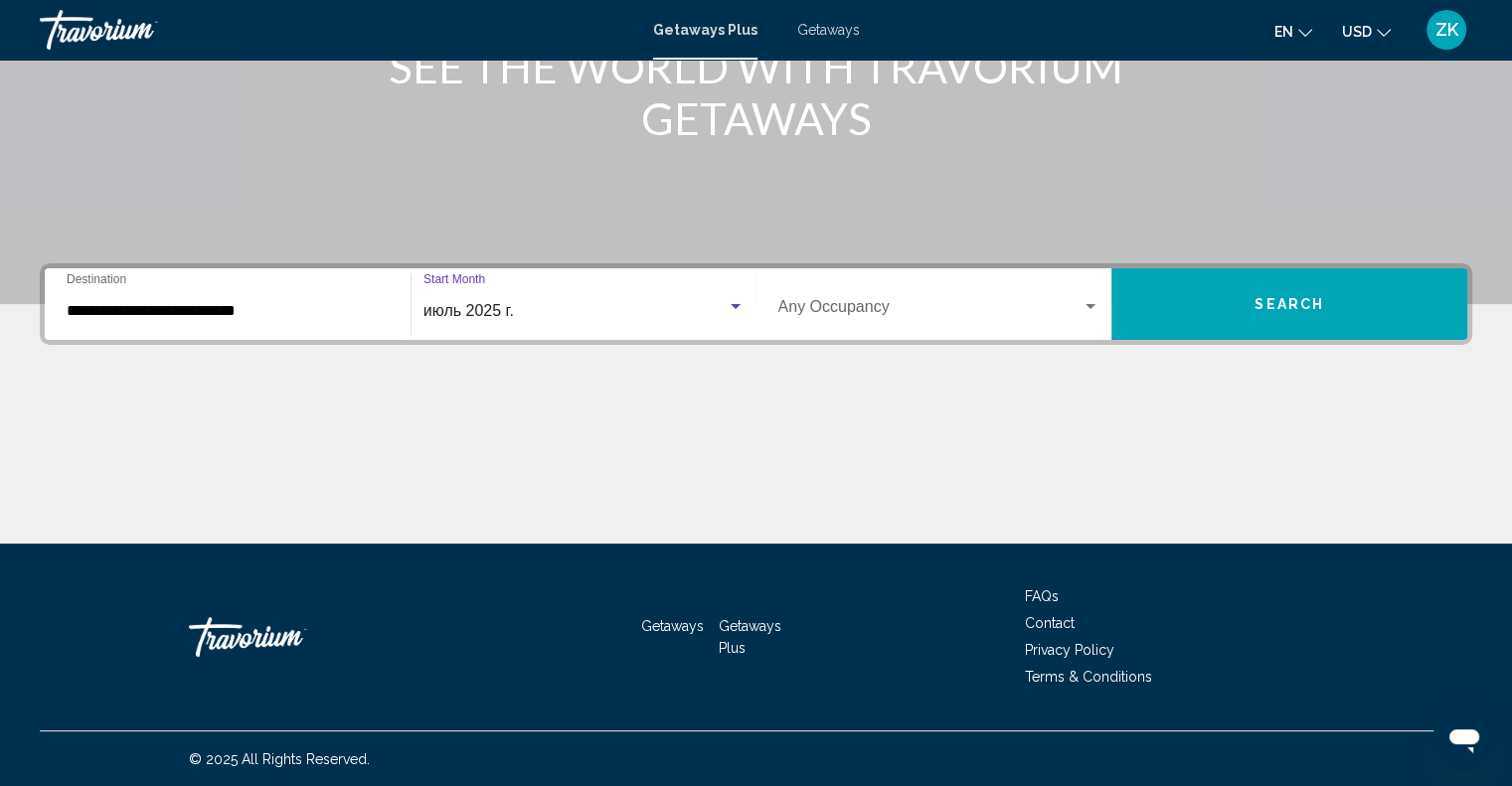 click at bounding box center (1091, 307) 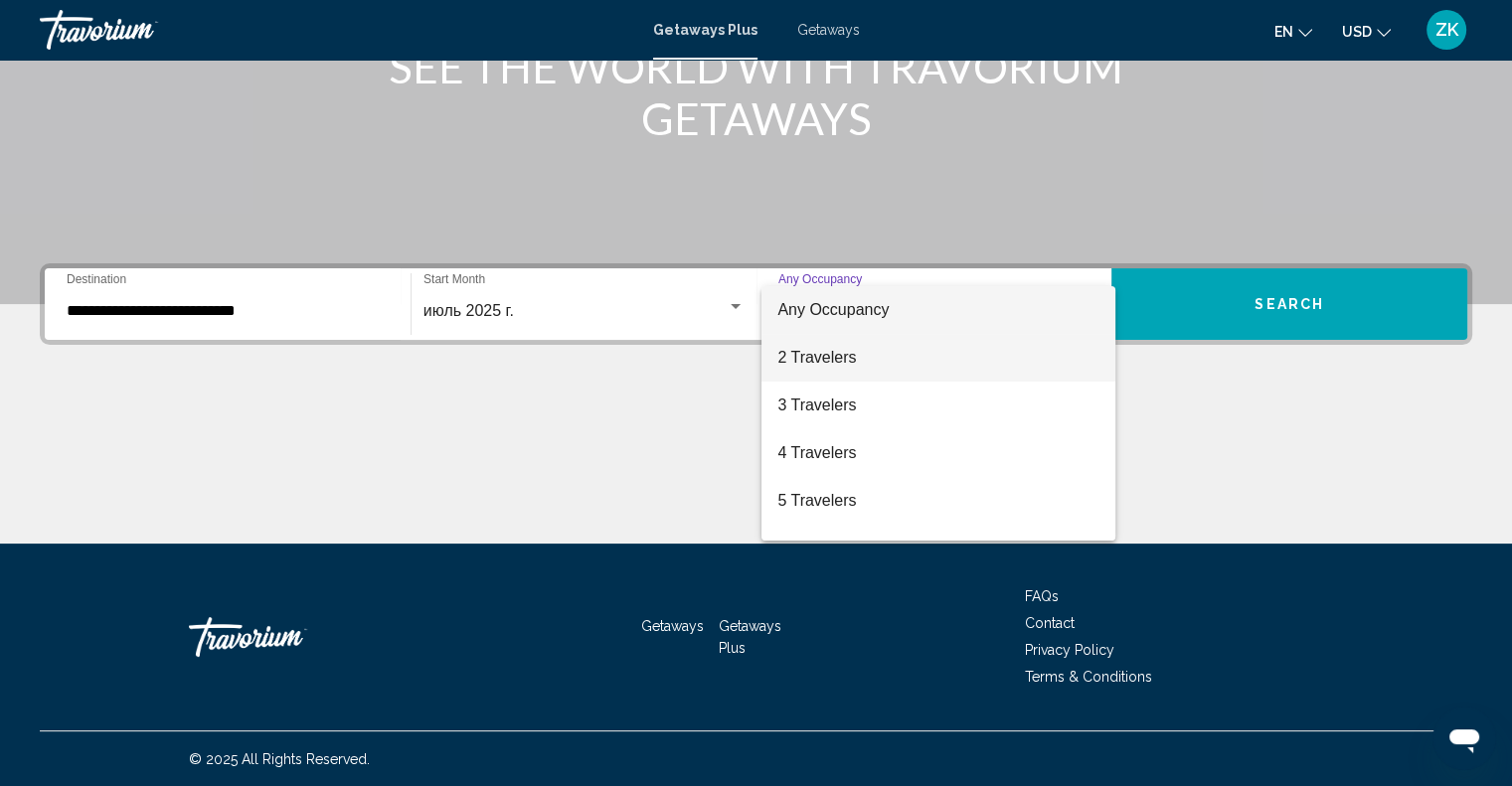 click on "2 Travelers" at bounding box center [938, 358] 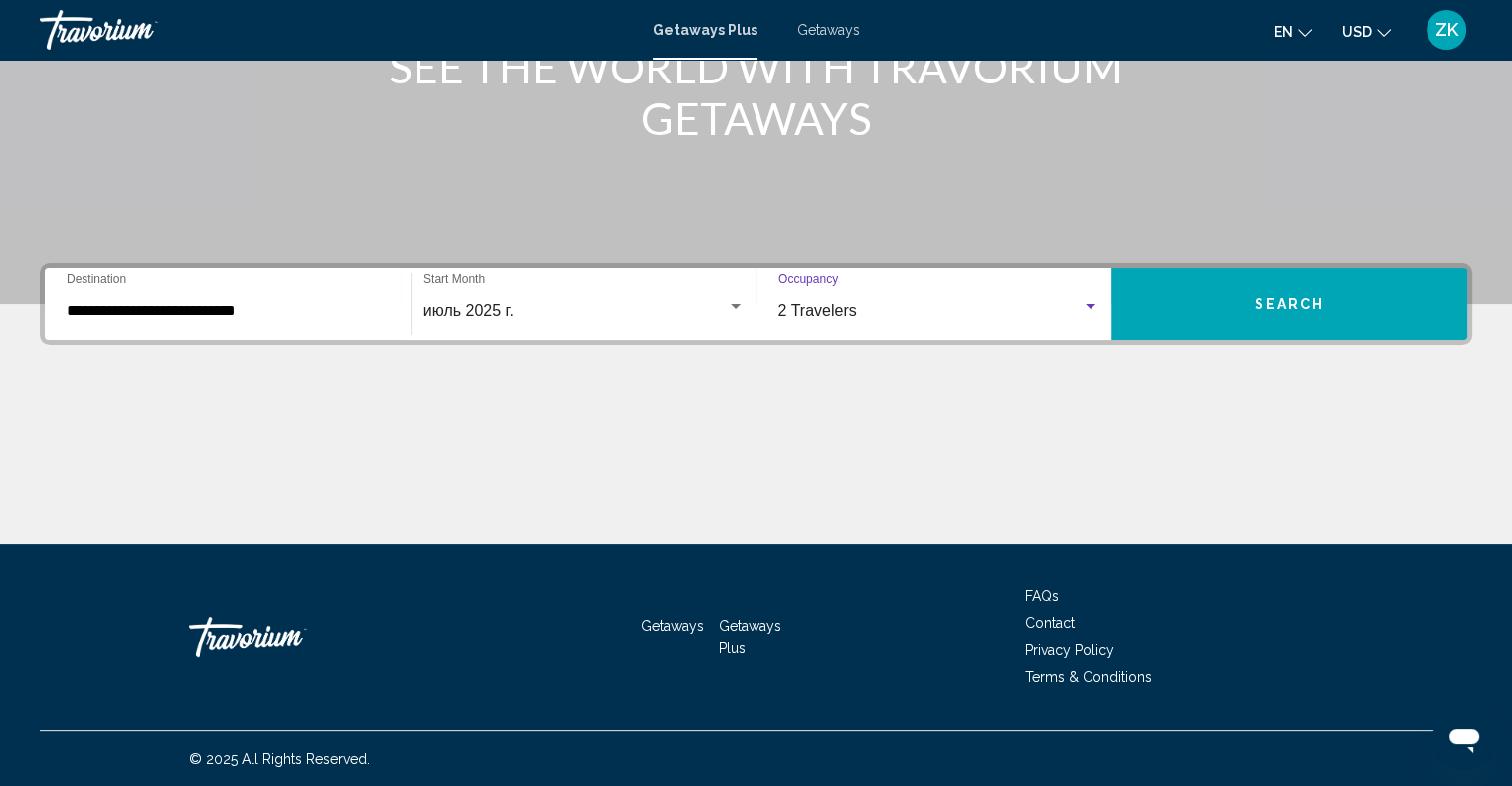 click at bounding box center [1091, 307] 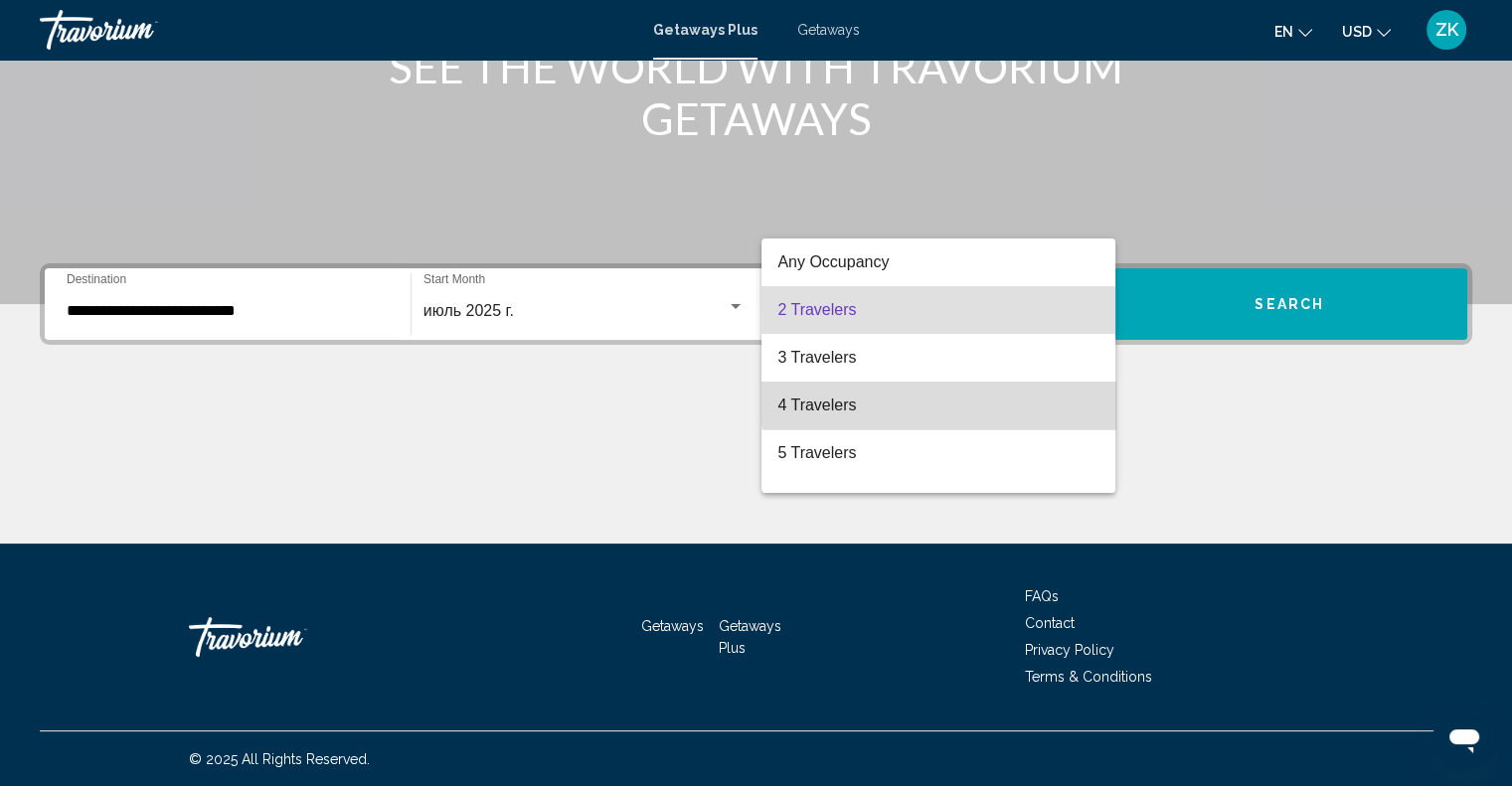 click on "4 Travelers" at bounding box center (938, 405) 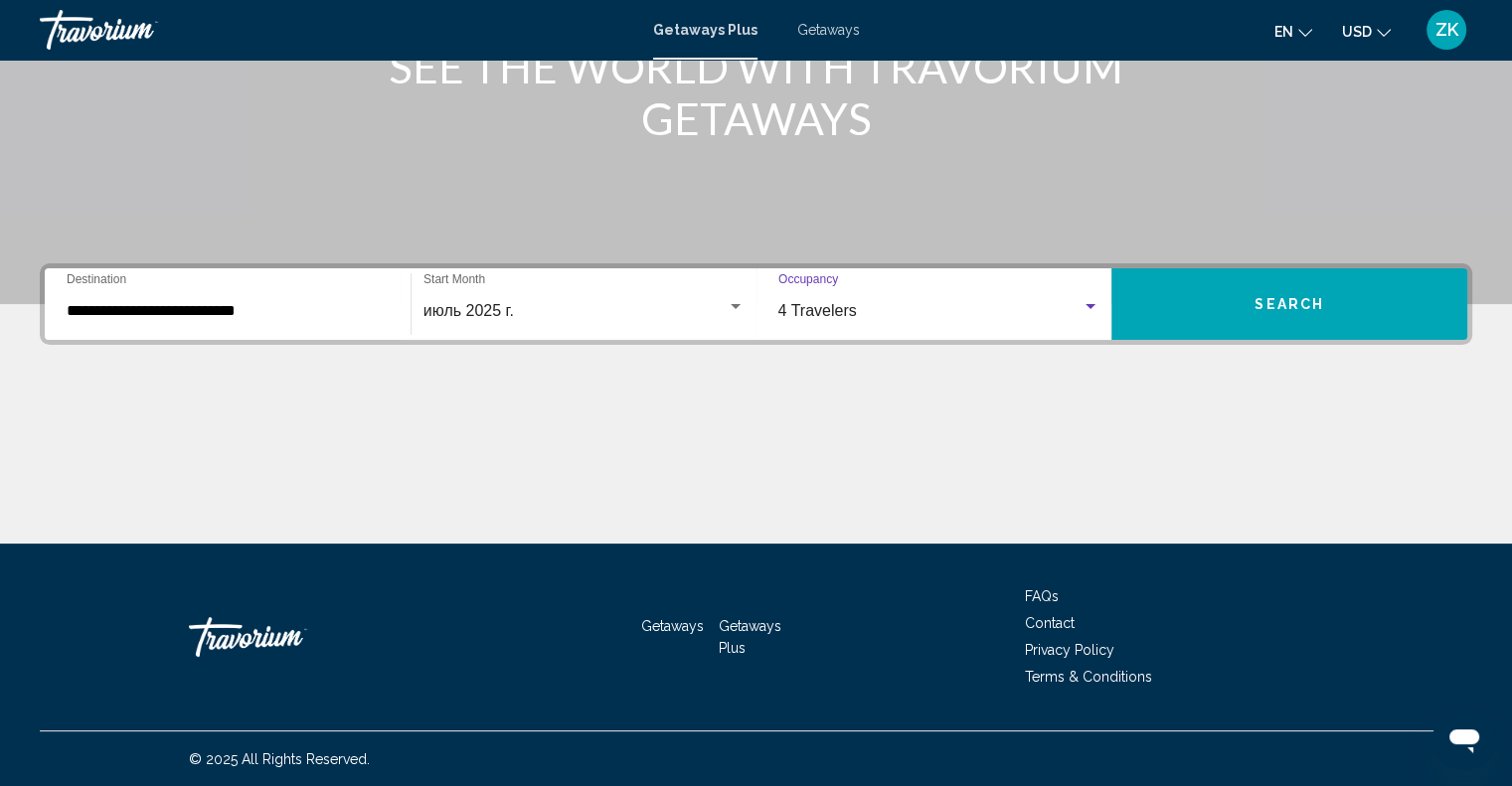 click on "Search" at bounding box center [1289, 304] 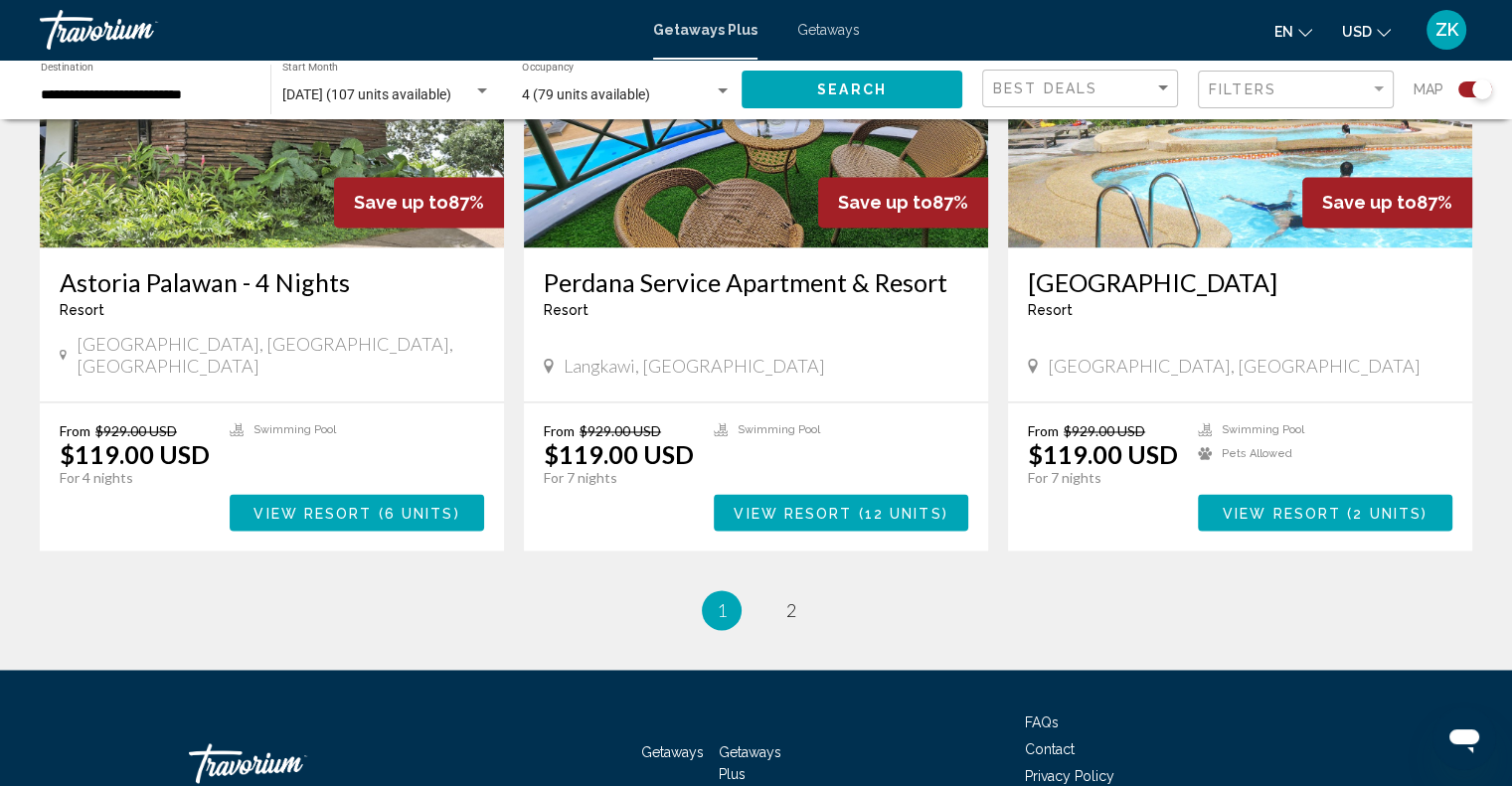 scroll, scrollTop: 2974, scrollLeft: 0, axis: vertical 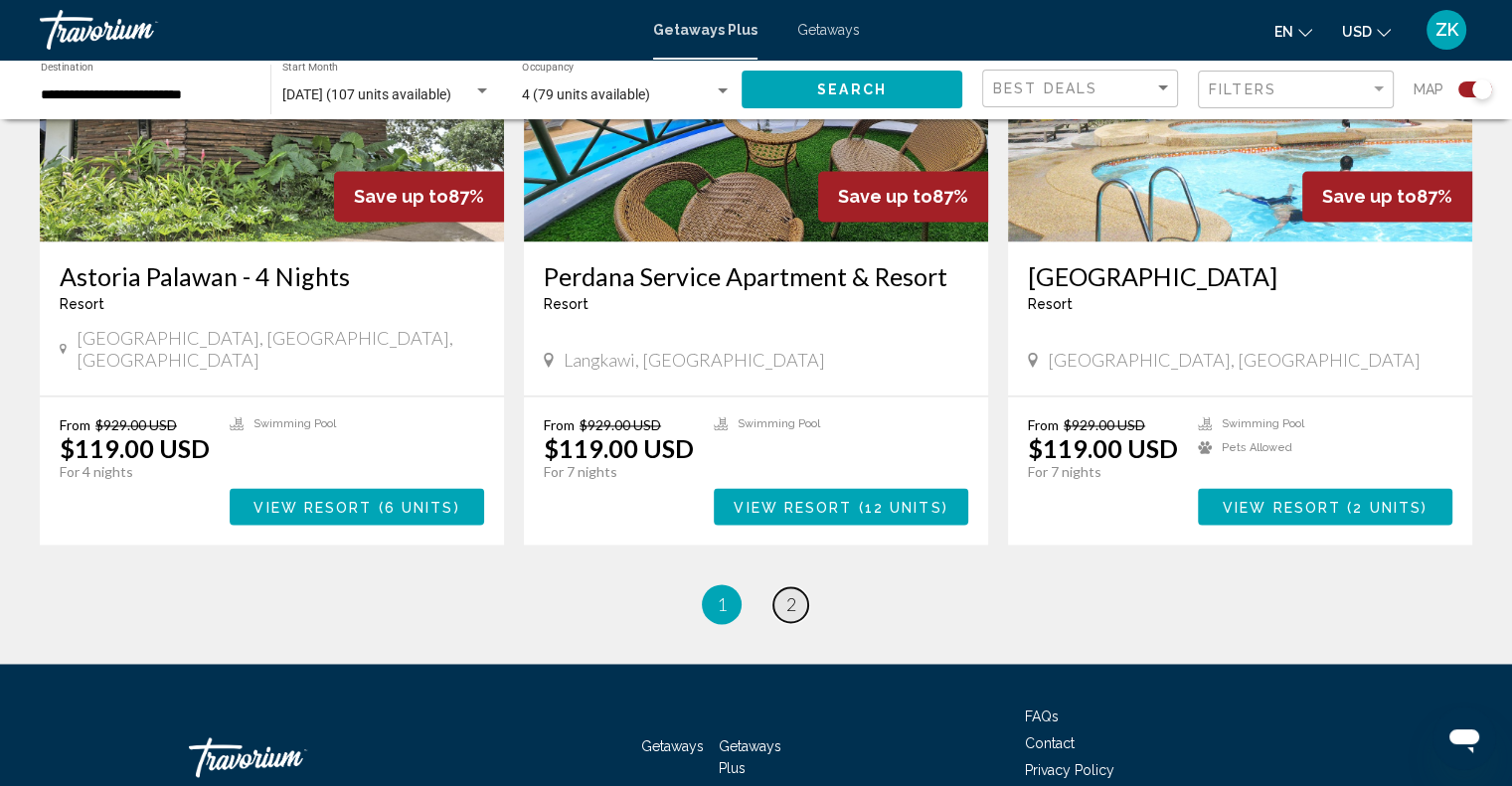 click on "2" at bounding box center (791, 604) 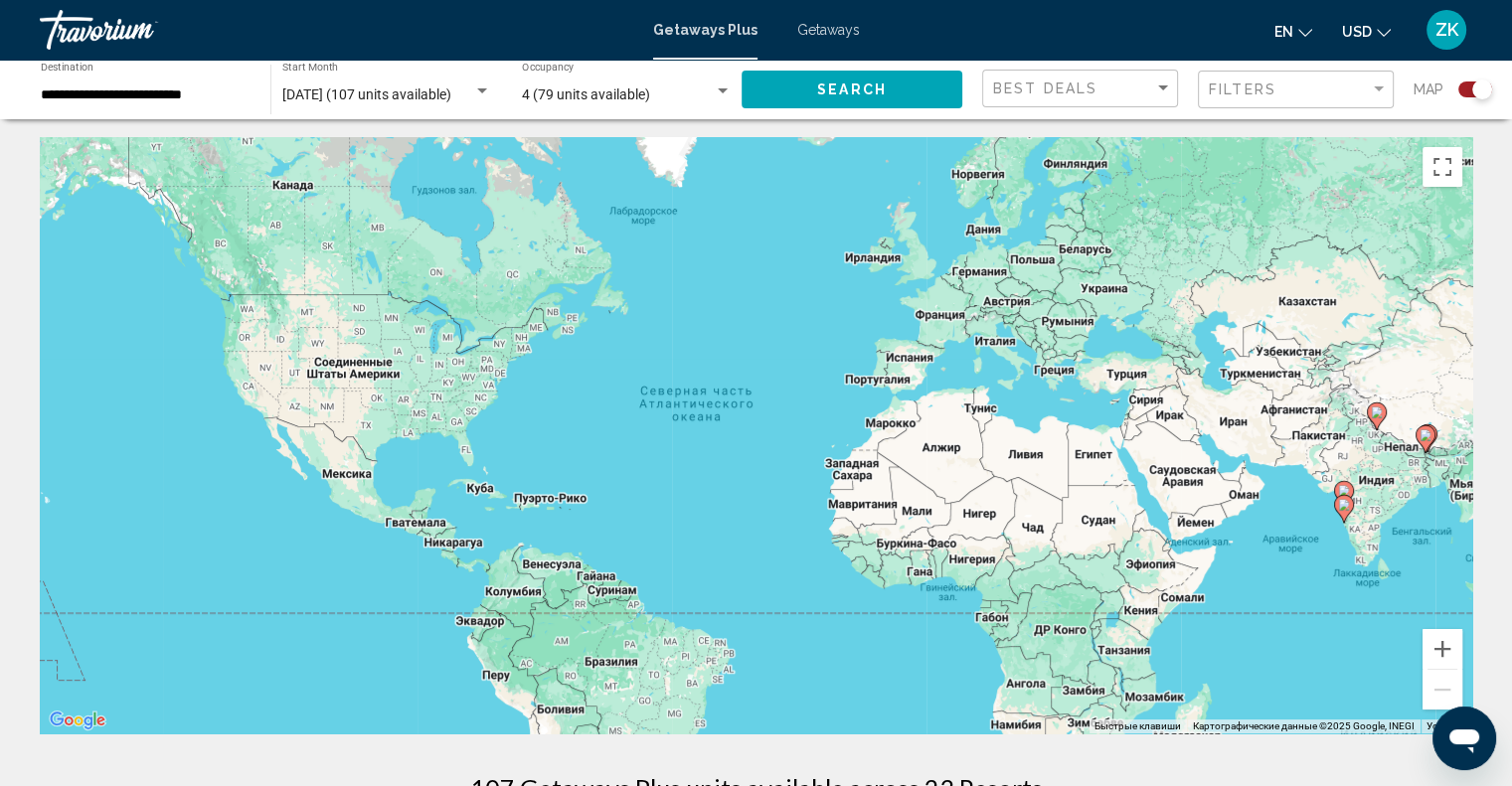 scroll, scrollTop: 0, scrollLeft: 0, axis: both 